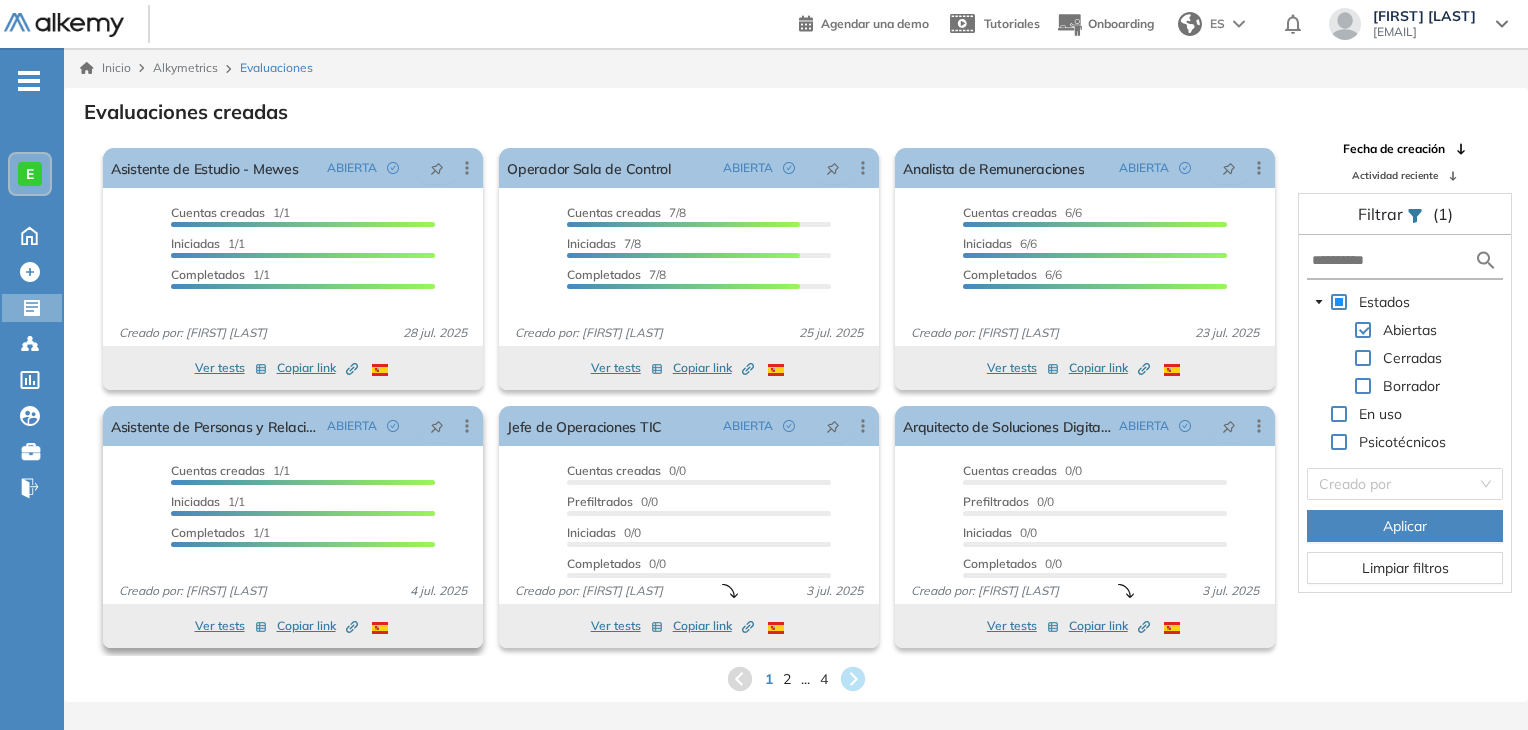 scroll, scrollTop: 0, scrollLeft: 0, axis: both 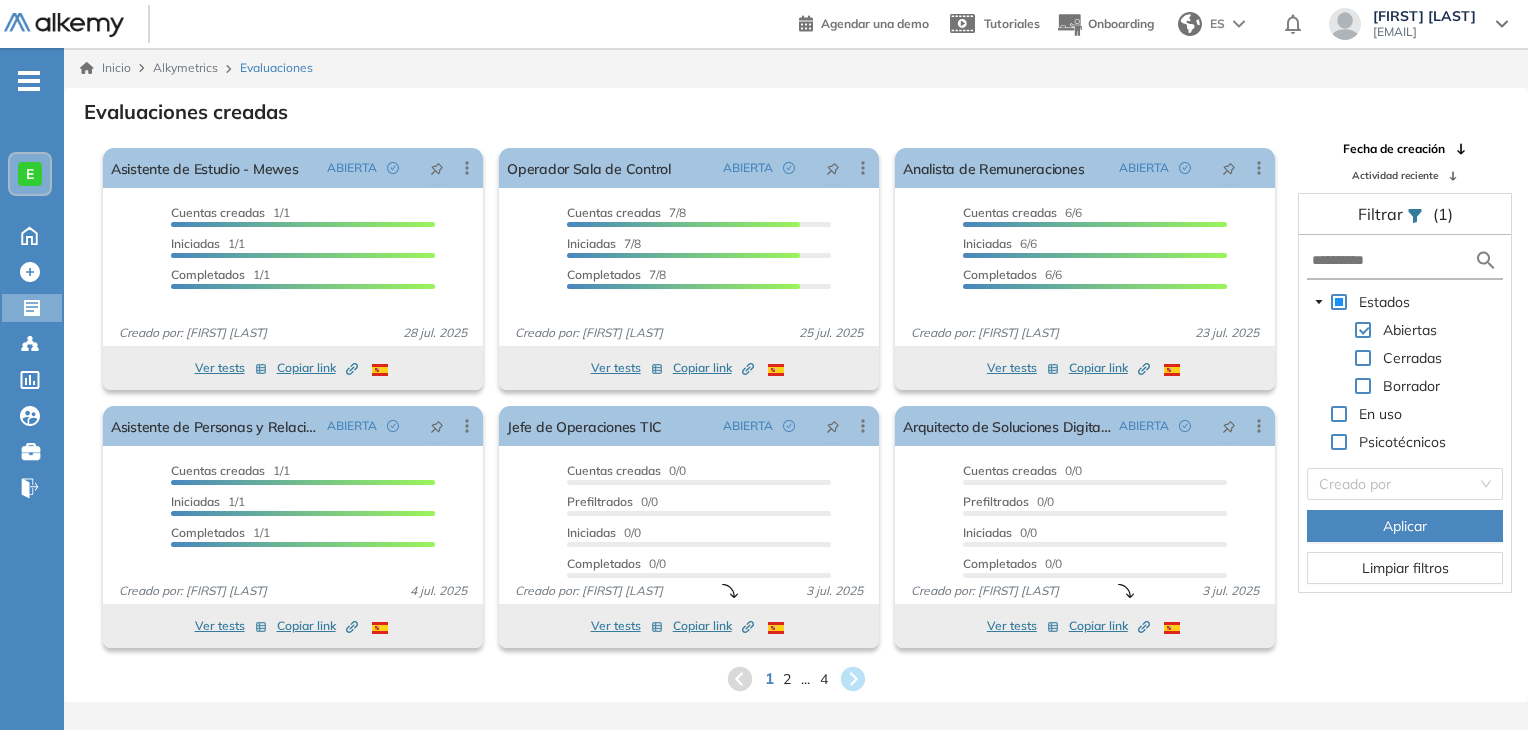 click on "1" at bounding box center (768, 678) 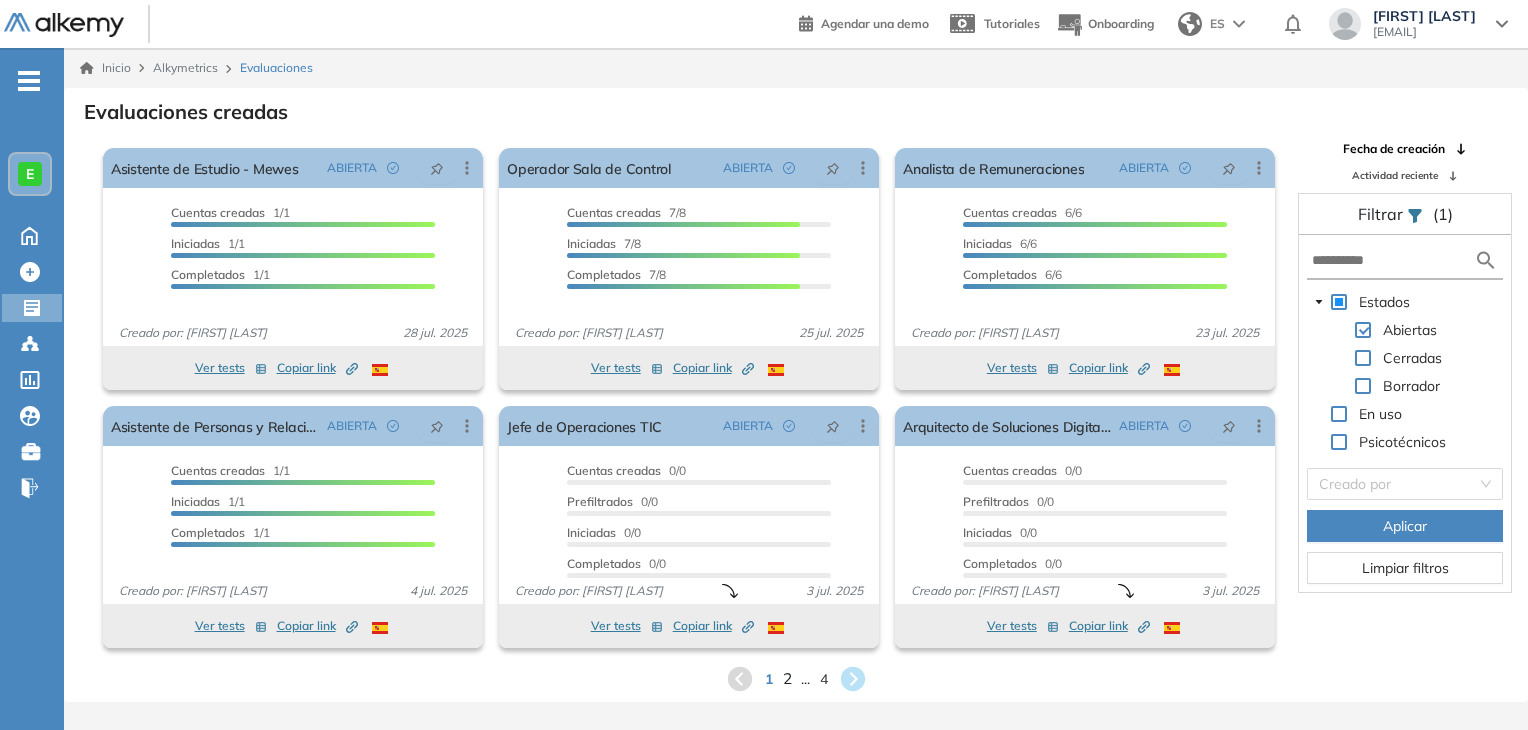 click on "2" at bounding box center [786, 678] 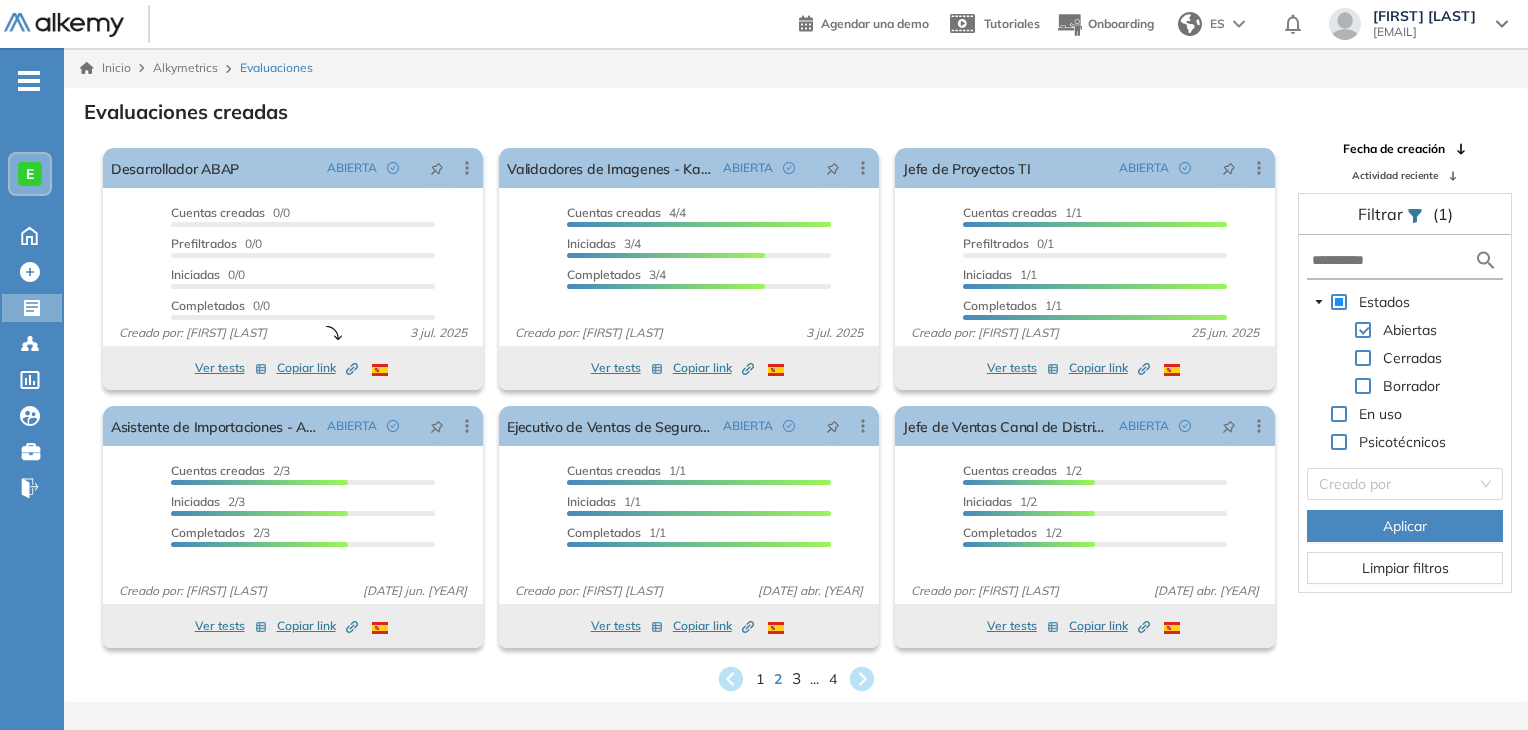click on "3" at bounding box center [795, 678] 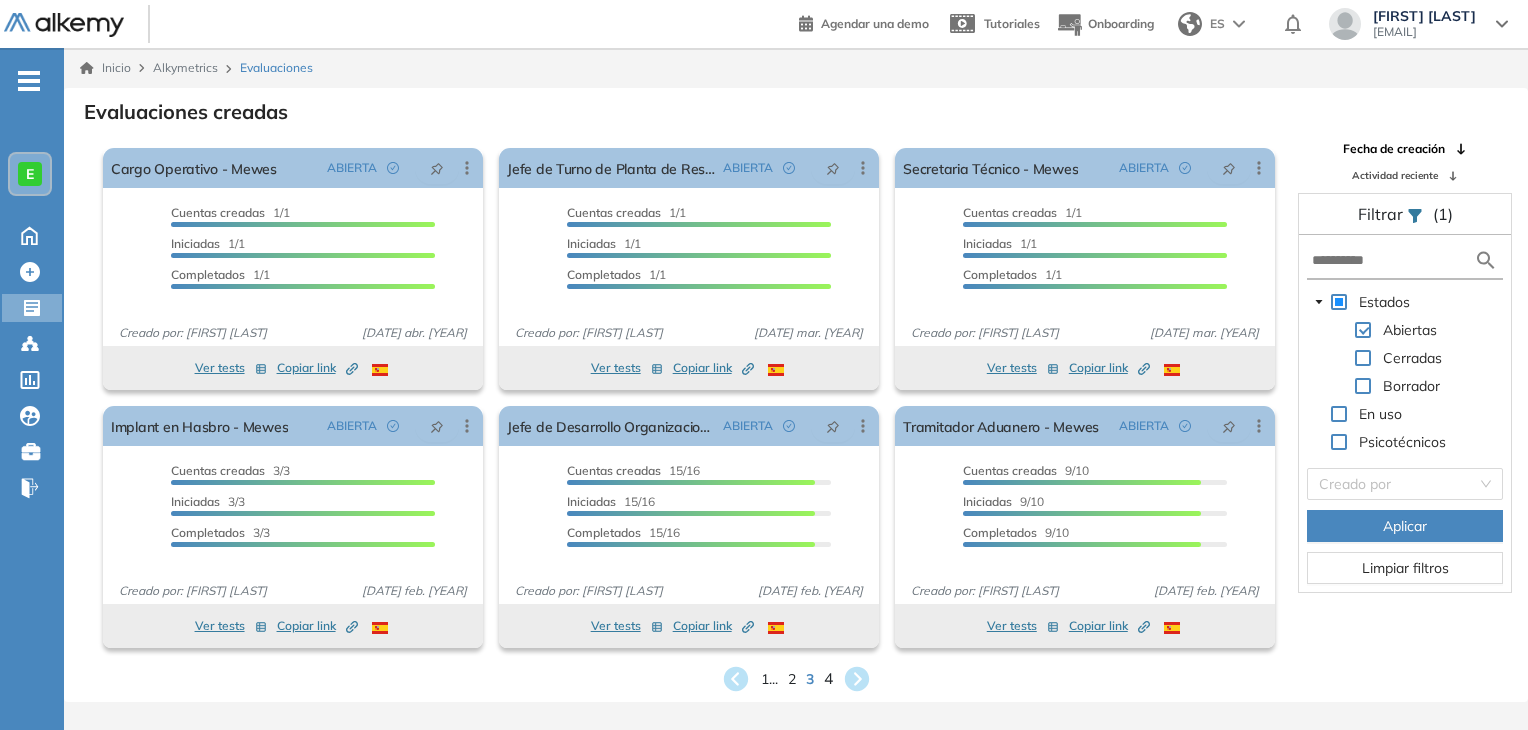 click on "4" at bounding box center (827, 678) 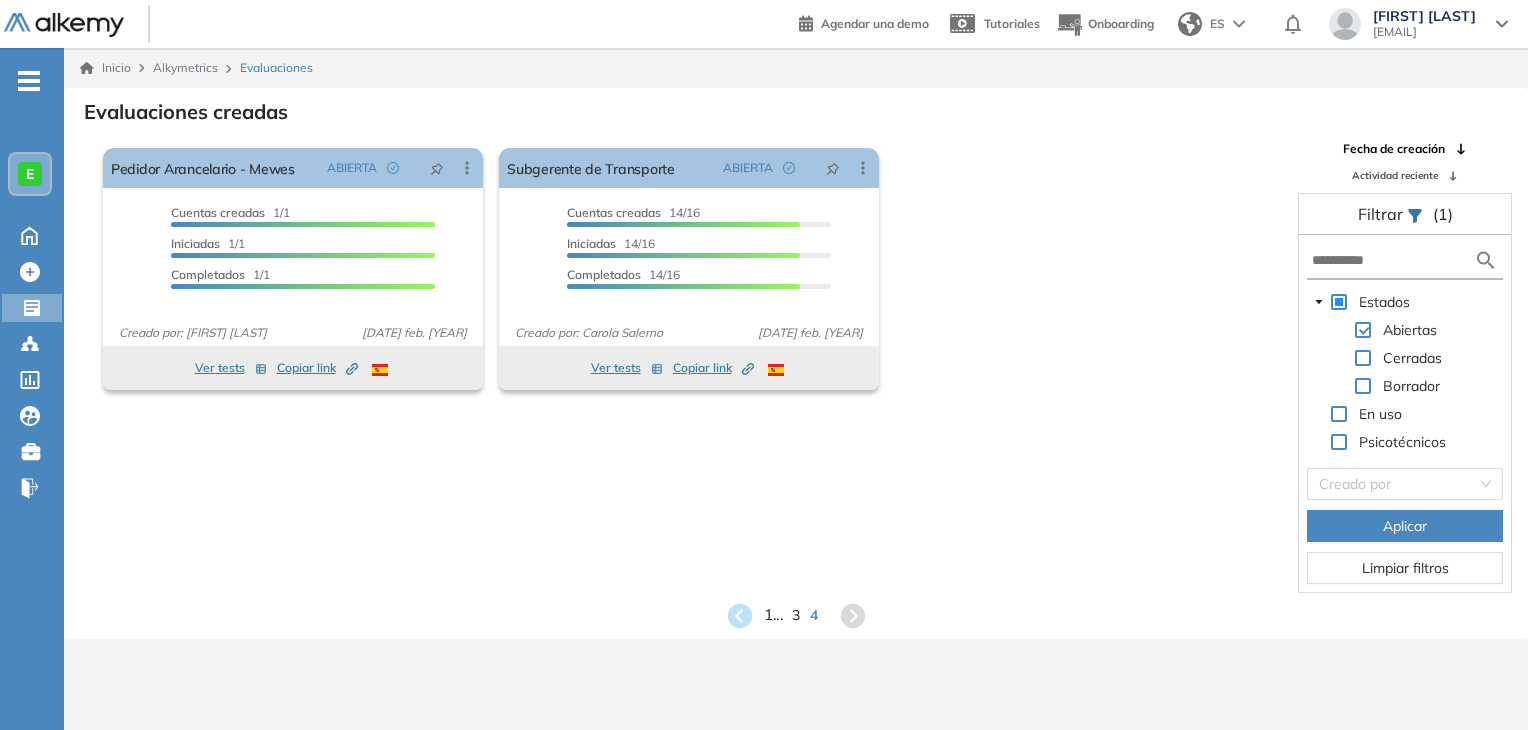 click on "1 ..." at bounding box center [773, 615] 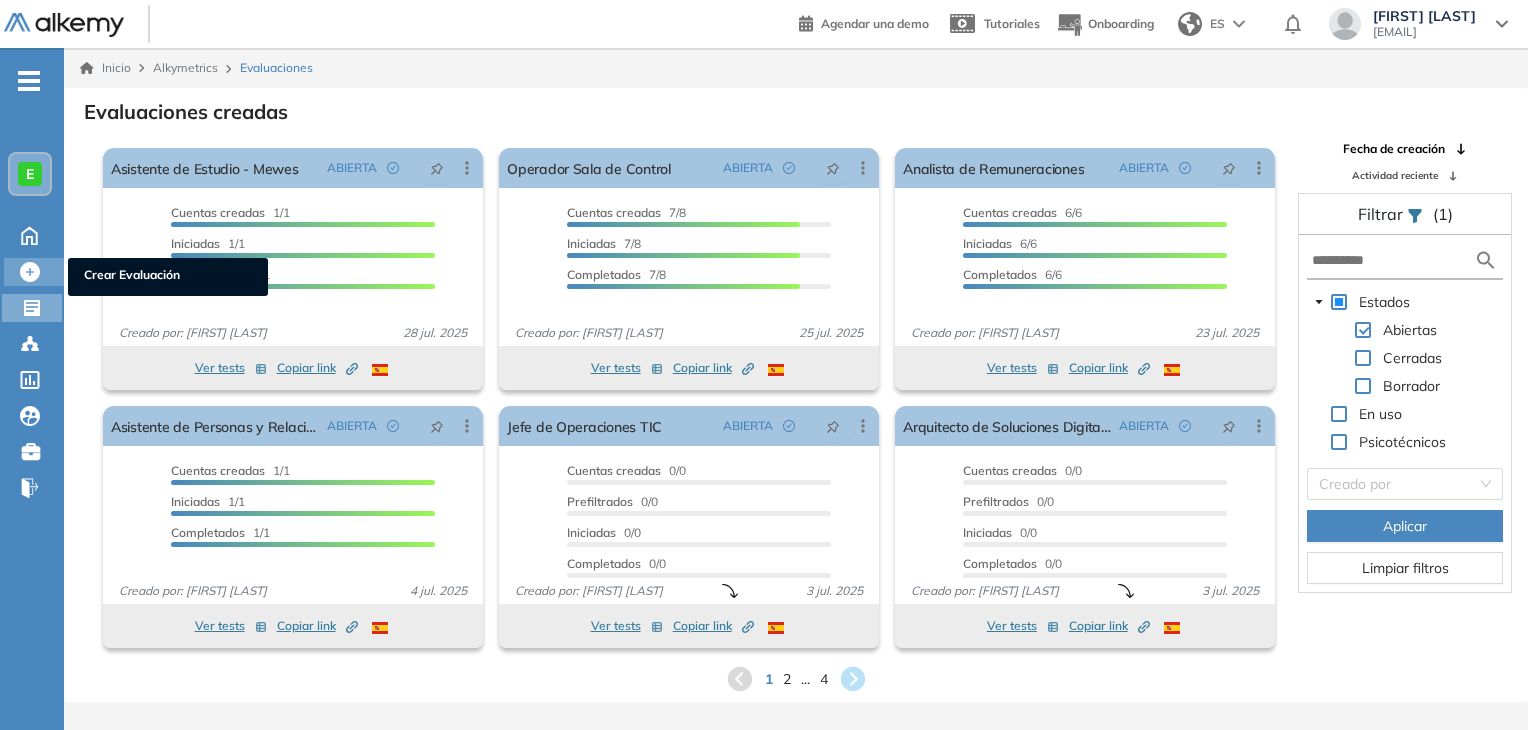 click on "Crear Evaluación" at bounding box center [168, 277] 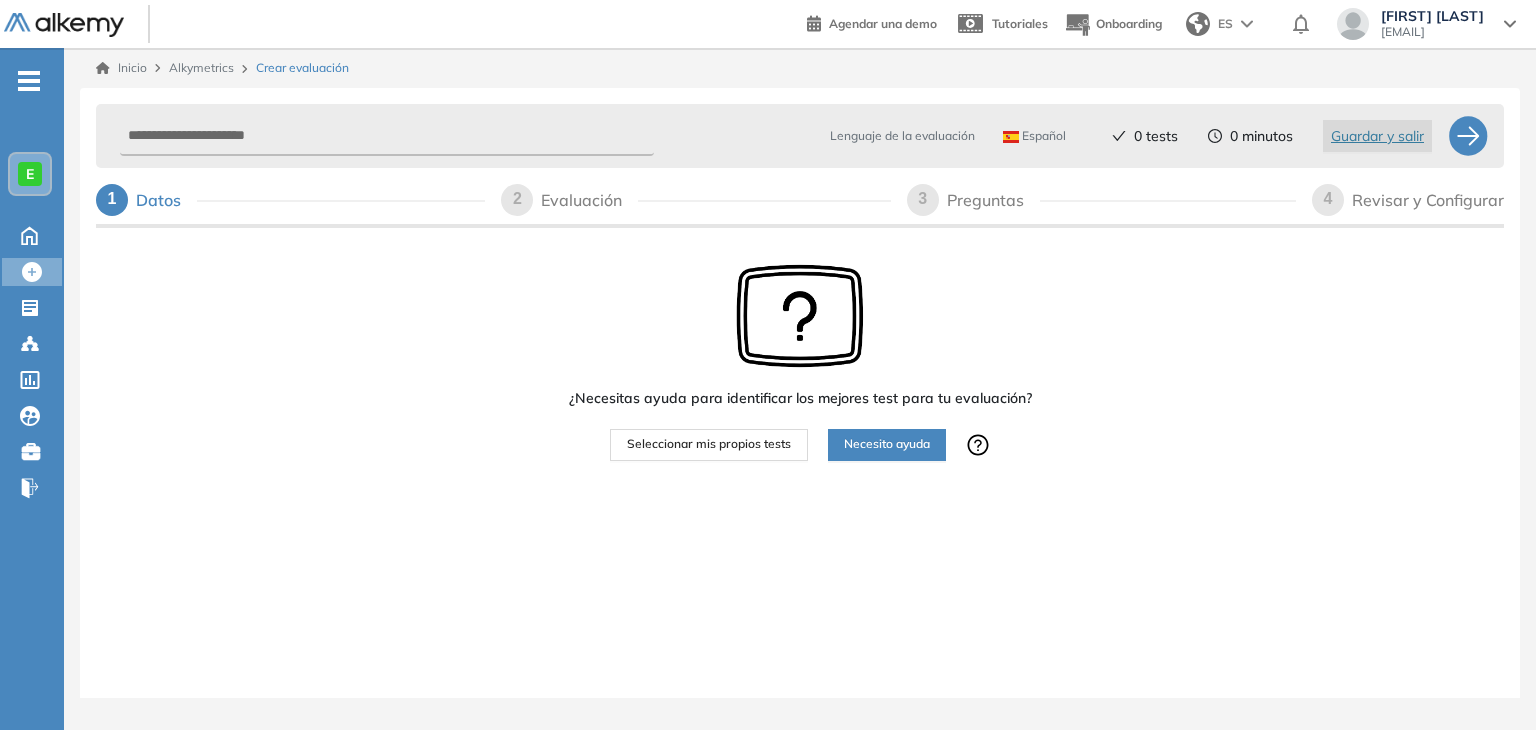click on "Seleccionar mis propios tests" at bounding box center [709, 445] 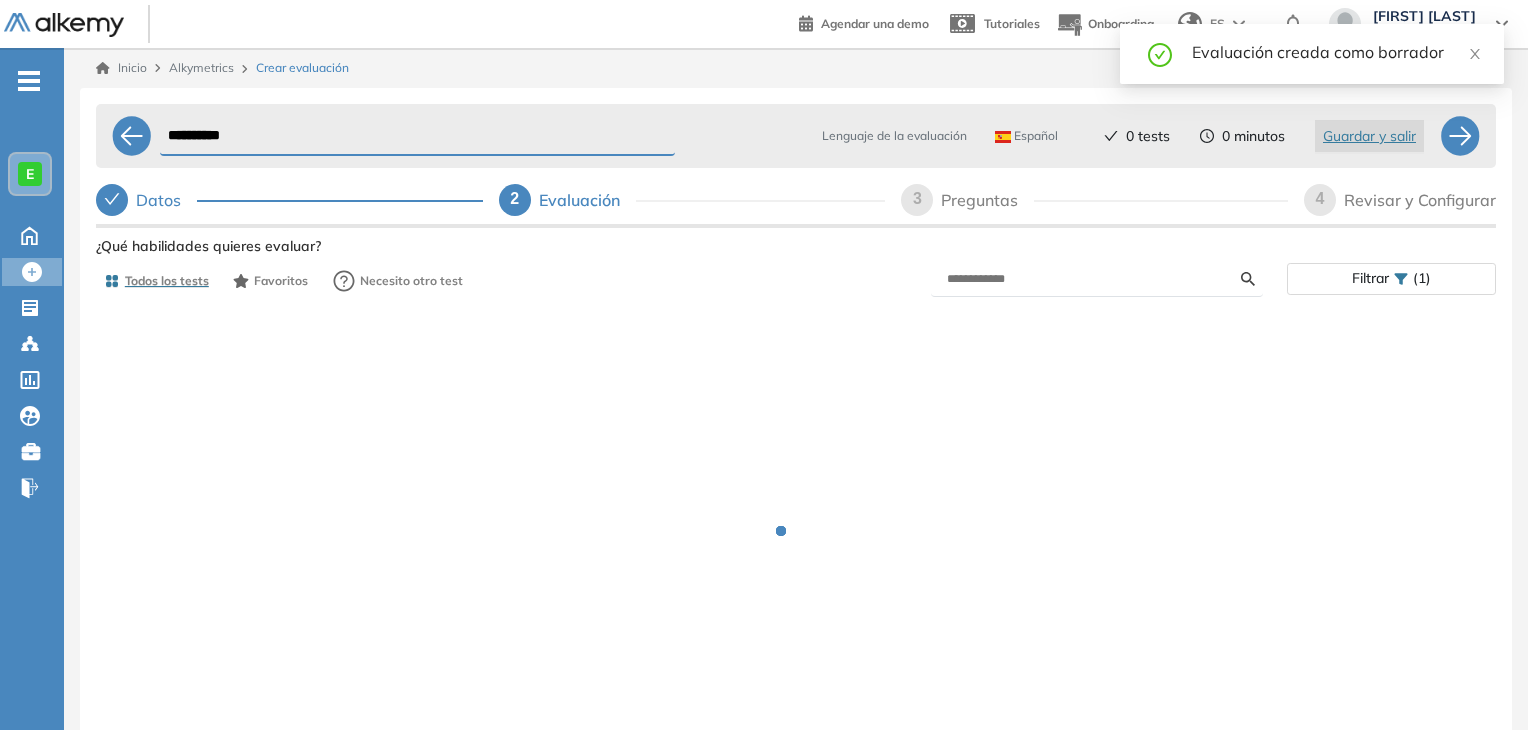 click at bounding box center [1097, 279] 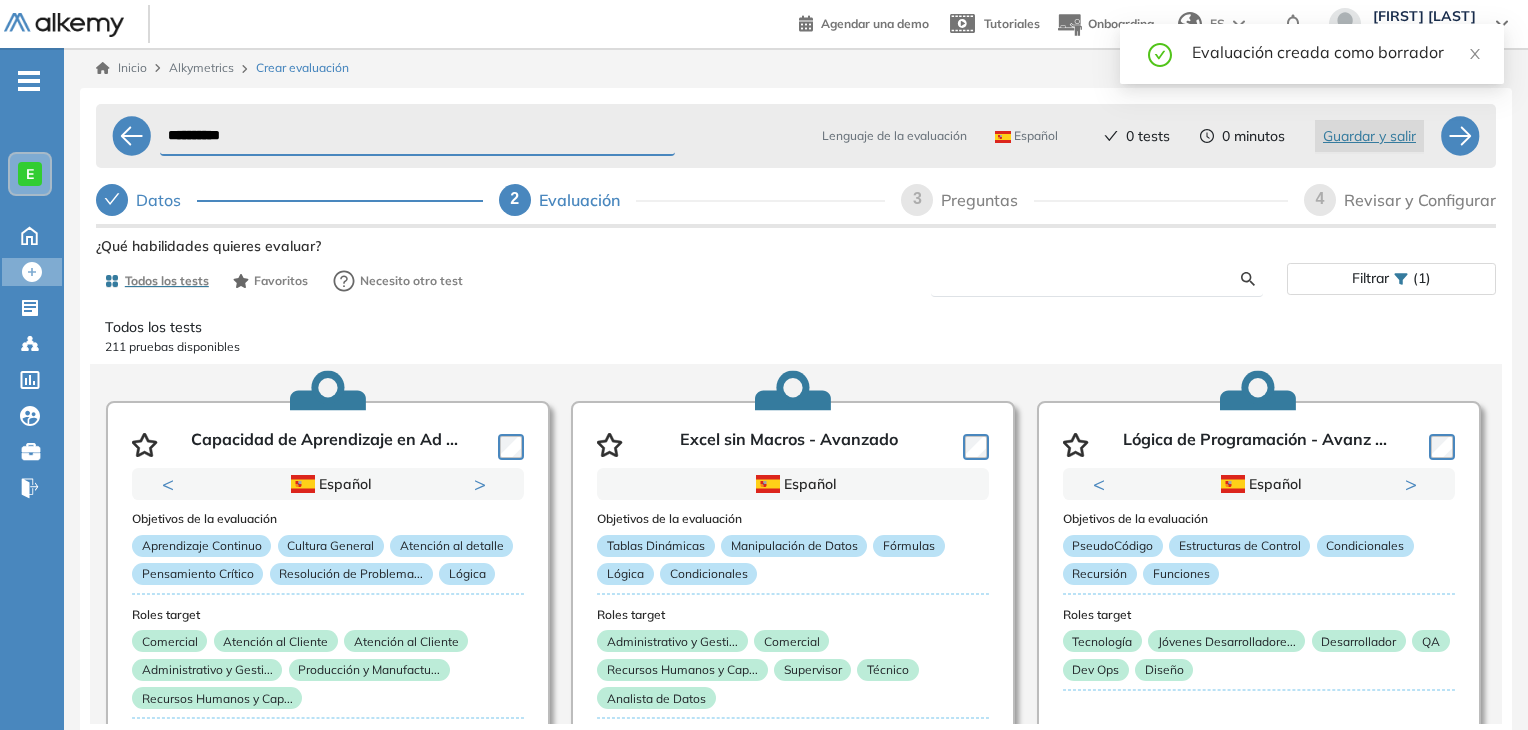 click at bounding box center [1094, 279] 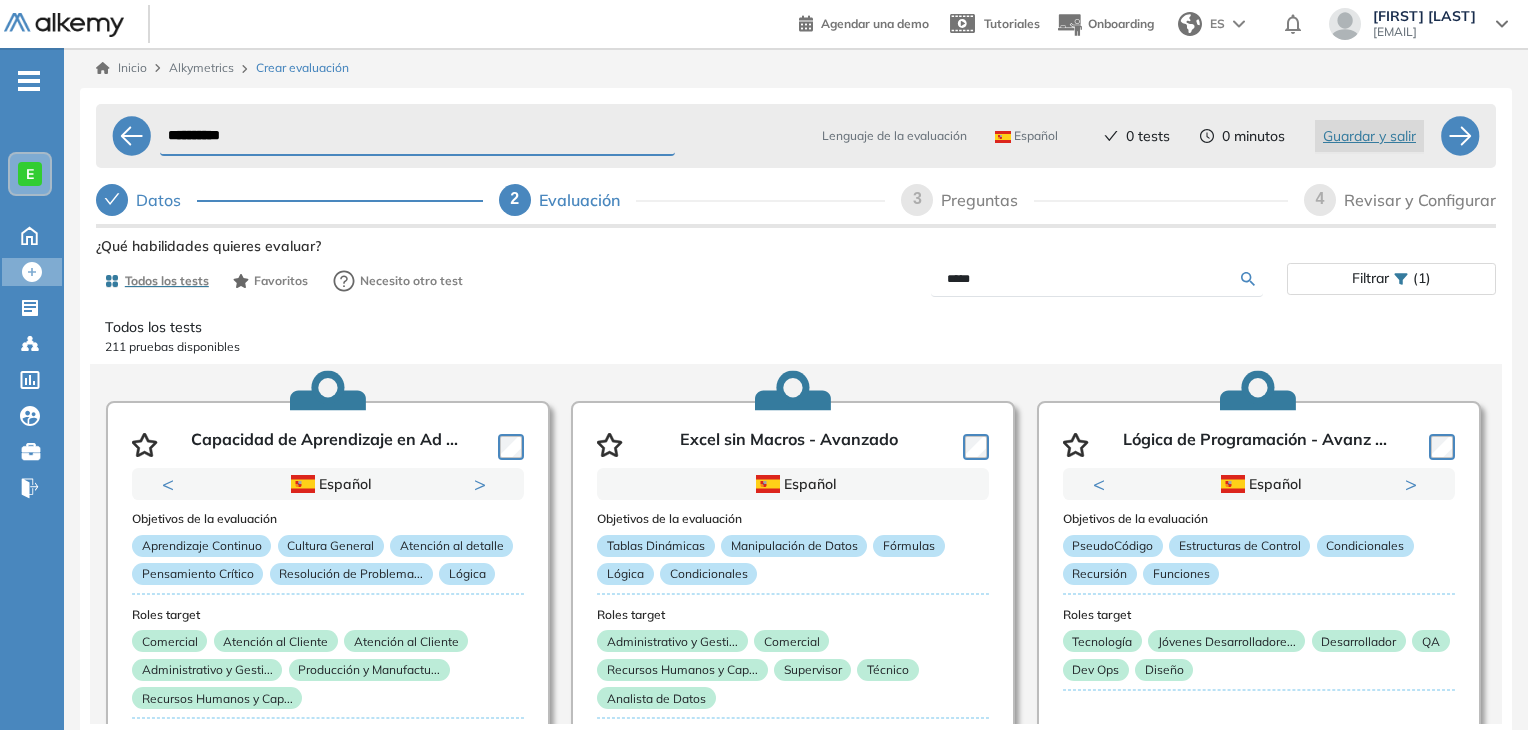 click on "Ver preguntas de muestra Demo Experiencia Starter  Validado undefined minutos  Pregunta Disponible en Español Tipo de preguntas Este test cubre: Velocidad Atención visual Precisión operativa Capacidad de concentración Estadísticas Prueba realizada por +100 candidatos 50% Puntaje promedio <31% Principiante >31% En desarrollo >46% Óptimo >64% Avanzado Experto Usado por Descripcion del test ¿Qué habilidades quieres evaluar? Todos los tests   Favoritos   Necesito otro test   ***** Filtrar  (1) Todos los tests 211 pruebas disponibles Capacidad de Aprendizaje en Ad ...   Previous Portugués Español Portugués Español Portugués   Next 1 2 Objetivos de la evaluación Aprendizaje Continuo Cultura General Atención al detalle Pensamiento Crítico Resolución de Problema... Lógica Roles target Comercial Atención al Cliente Atención al Cliente Administrativo y Gesti... Producción y Manufactu... Recursos Humanos y Cap... Estadísticas +10000 Candidatos Puntuación 0 10 20 30 40 50 60 70 80 90 100 Promedio 0" at bounding box center [796, 546] 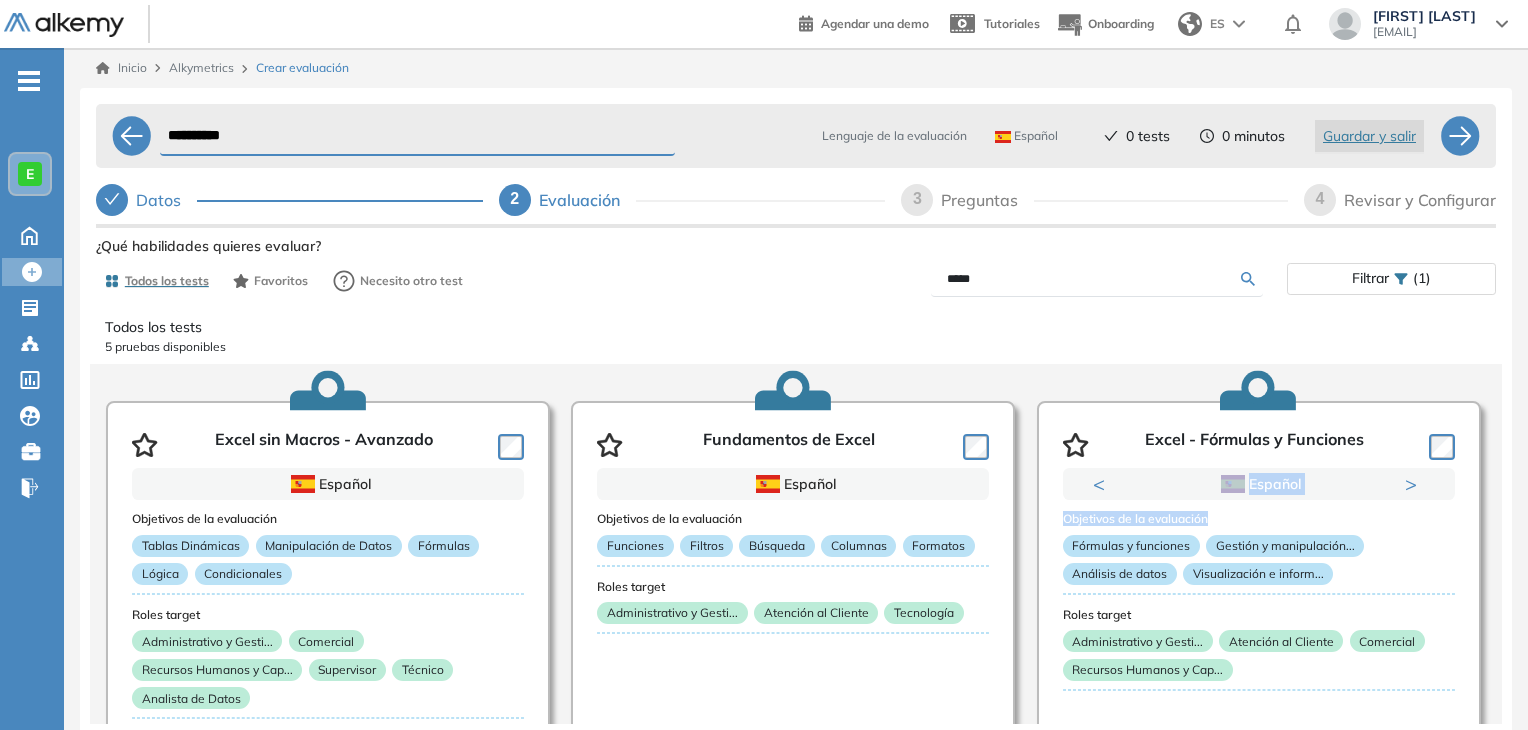 drag, startPoint x: 1501, startPoint y: 344, endPoint x: 1517, endPoint y: 488, distance: 144.88617 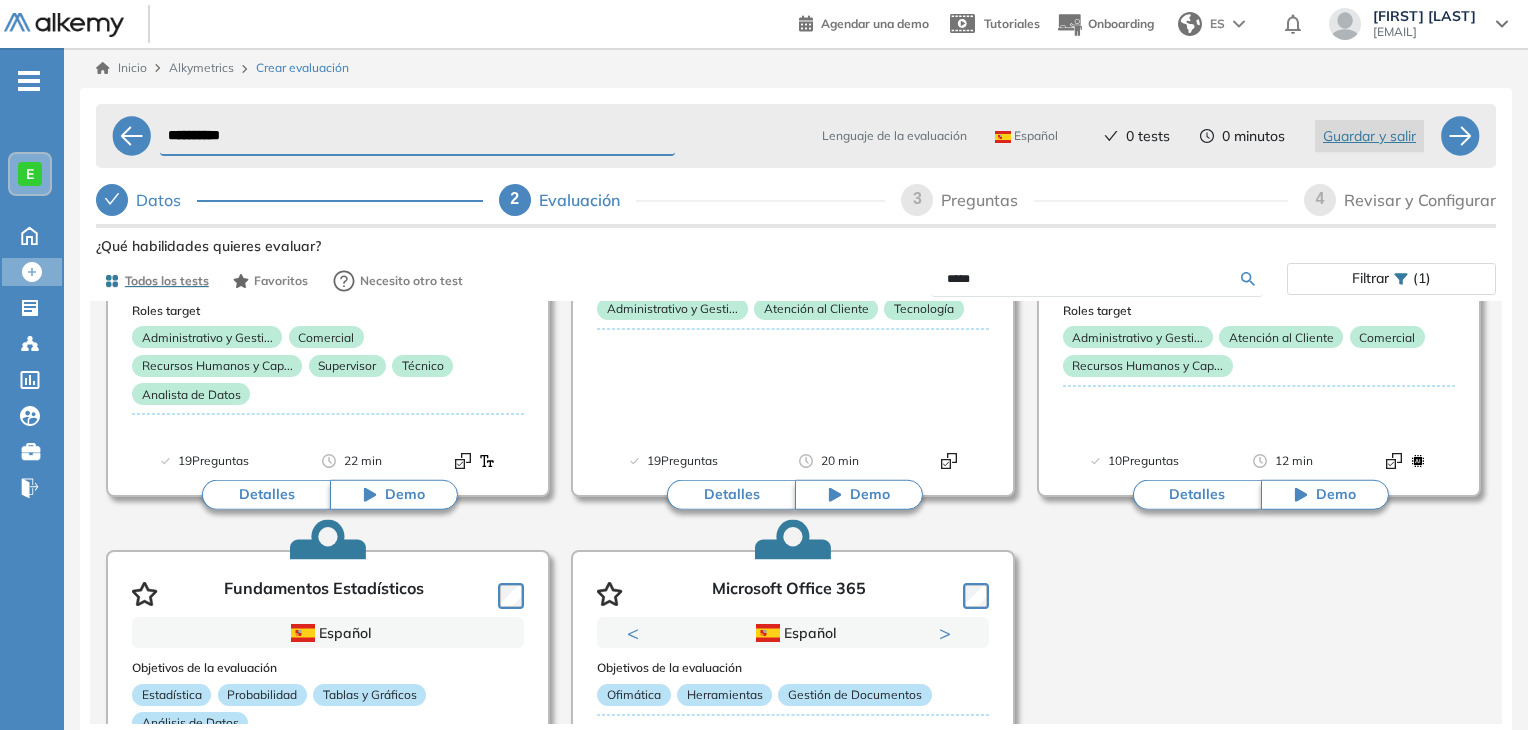 scroll, scrollTop: 444, scrollLeft: 0, axis: vertical 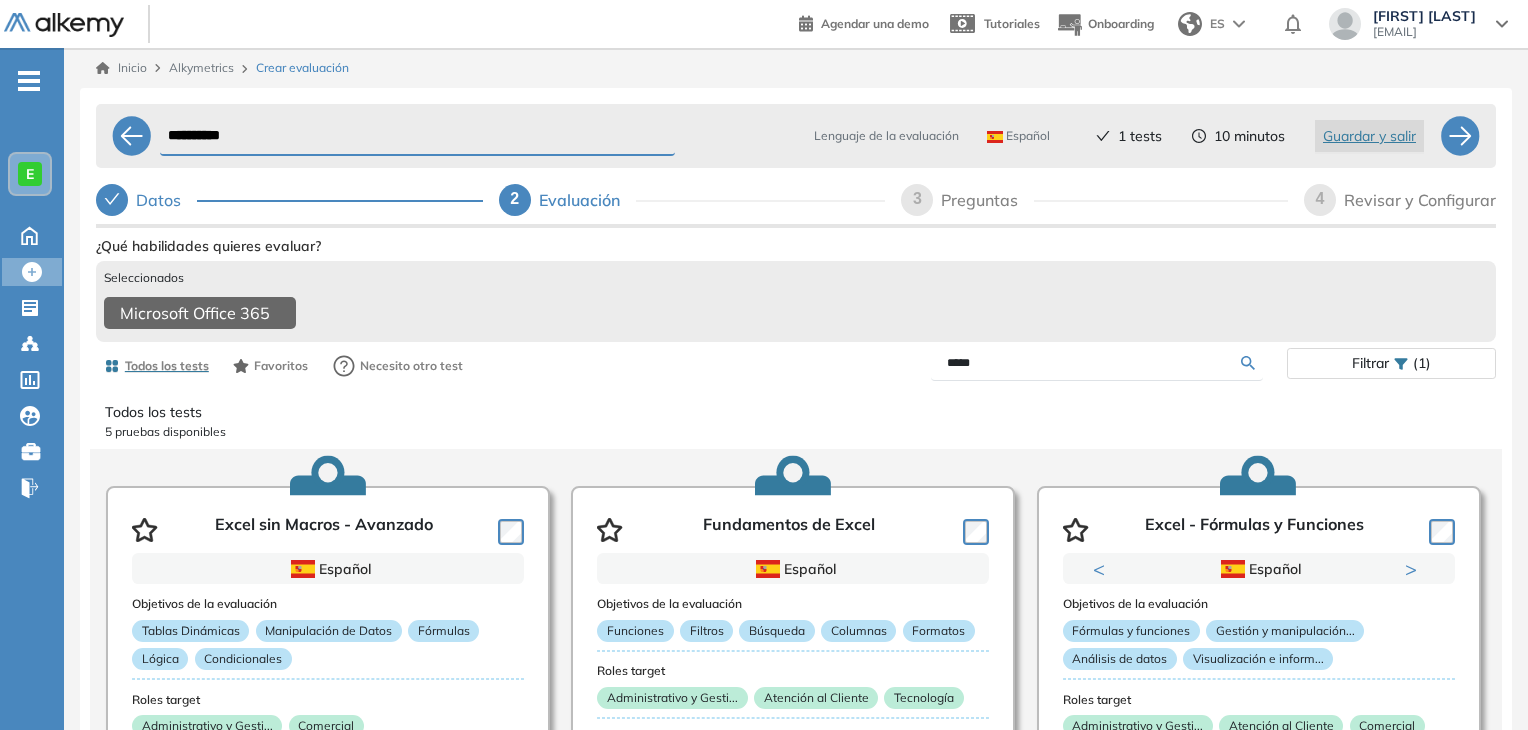 click on "*****" at bounding box center (1094, 363) 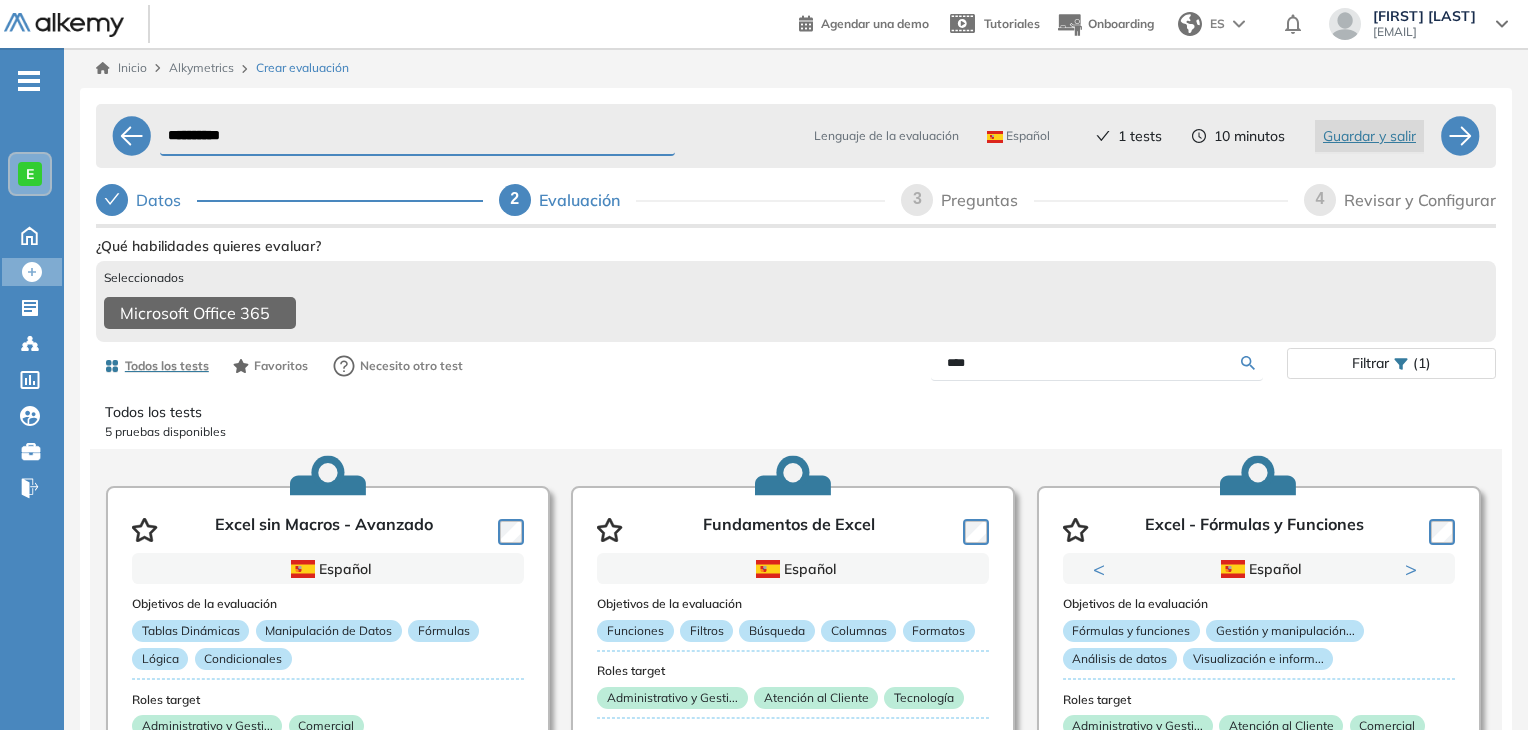 type on "****" 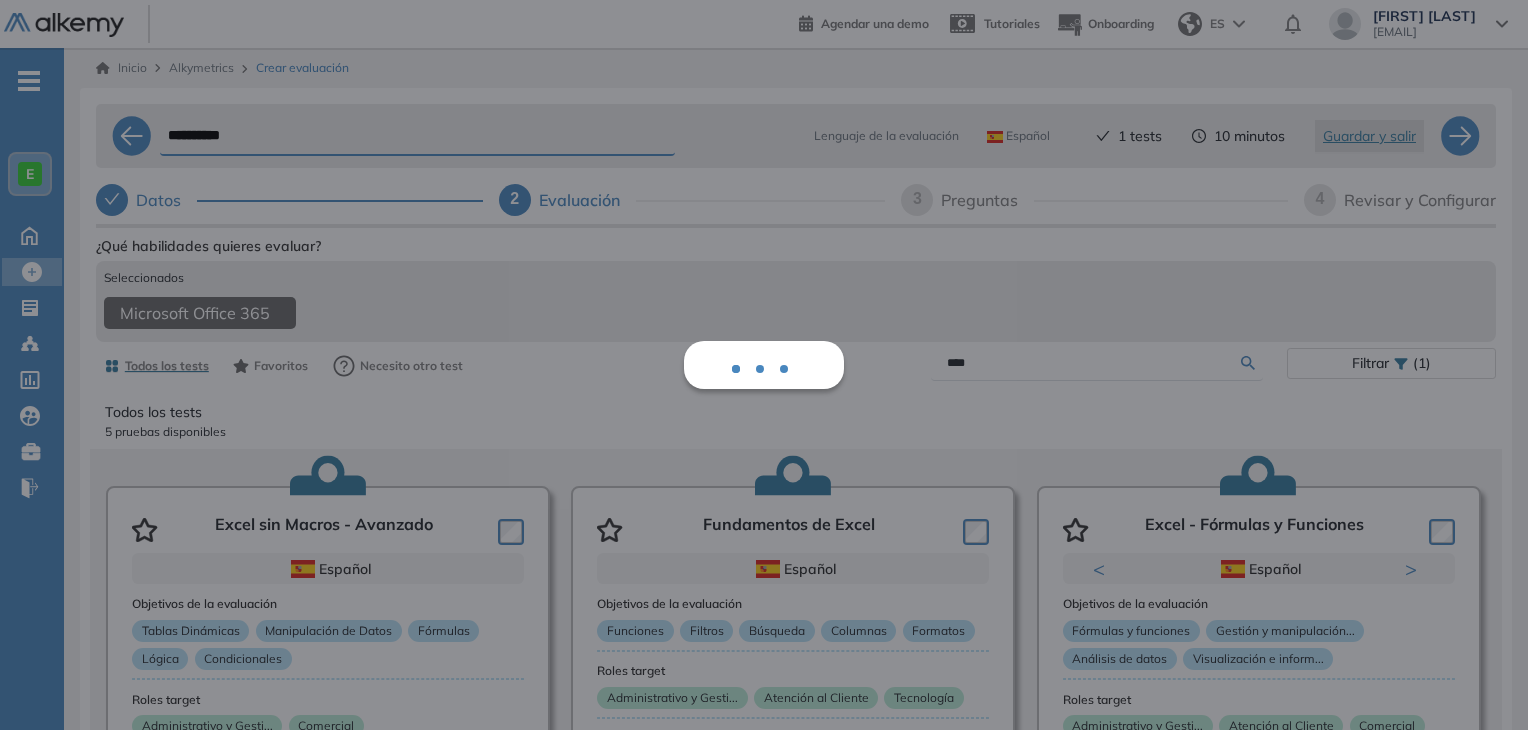 click on "Creado por Juan Manuel F. Usado por 19  Preguntas 22 min Detalles Demo Fundamentos de Excel  Español Filtros" at bounding box center (796, 588) 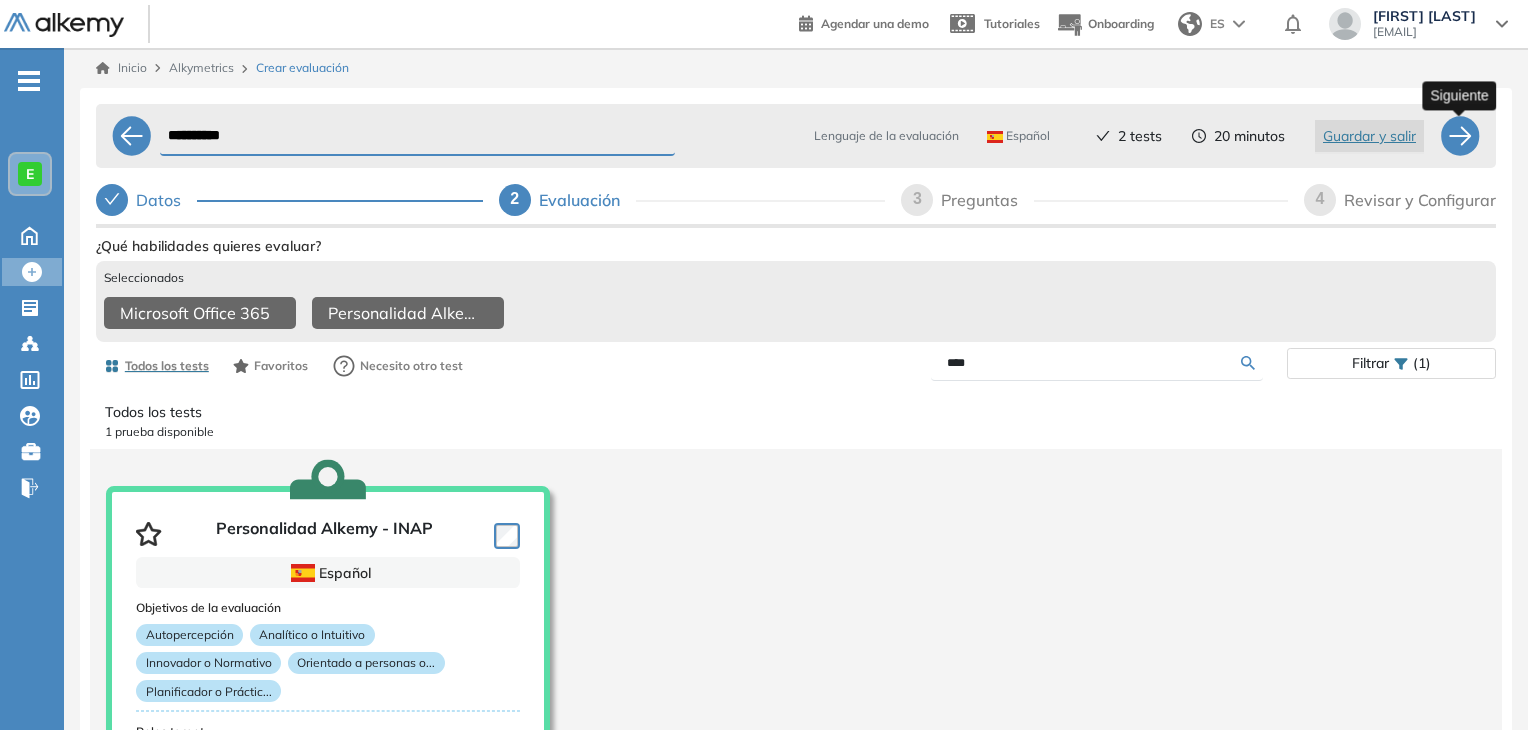 click at bounding box center [1460, 136] 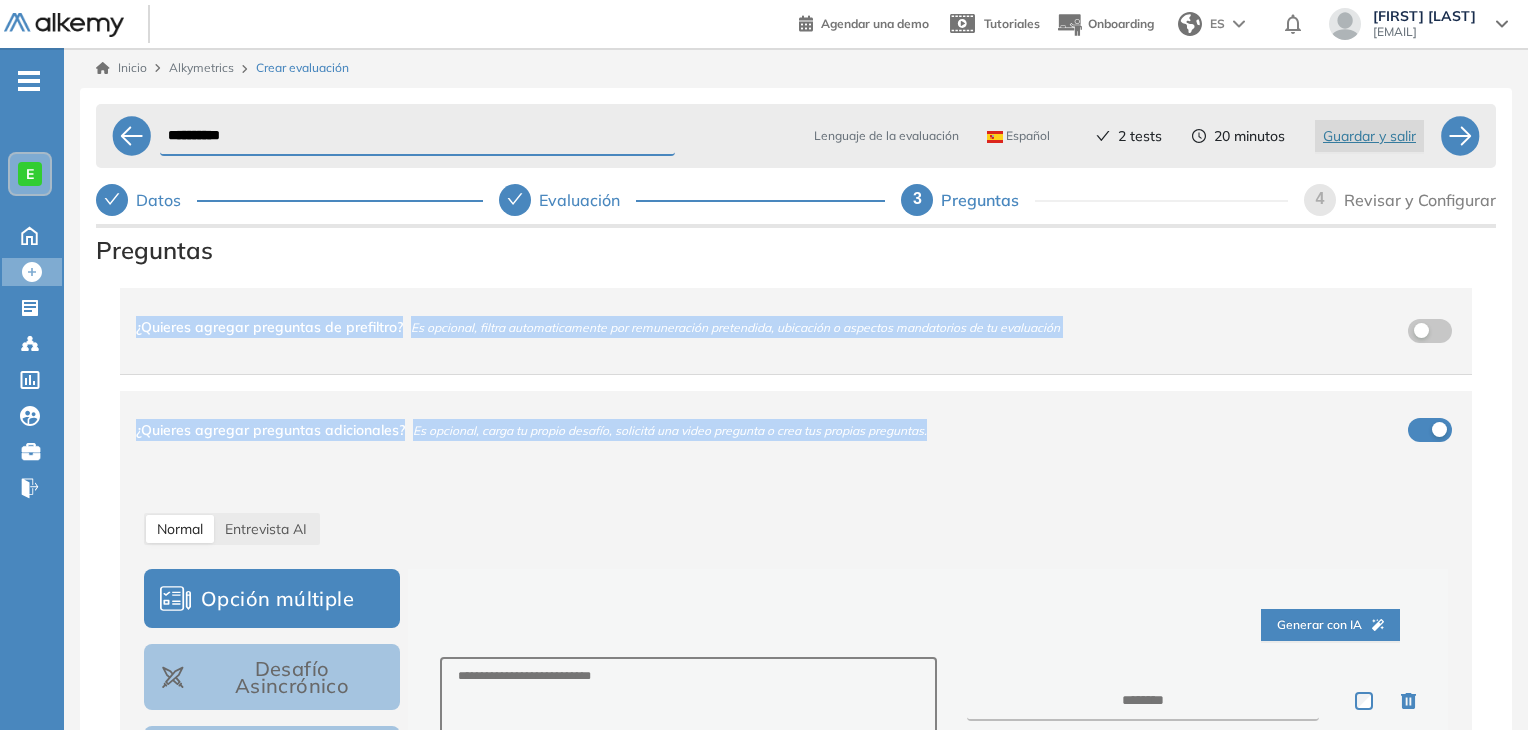 drag, startPoint x: 1526, startPoint y: 227, endPoint x: 1535, endPoint y: 426, distance: 199.20341 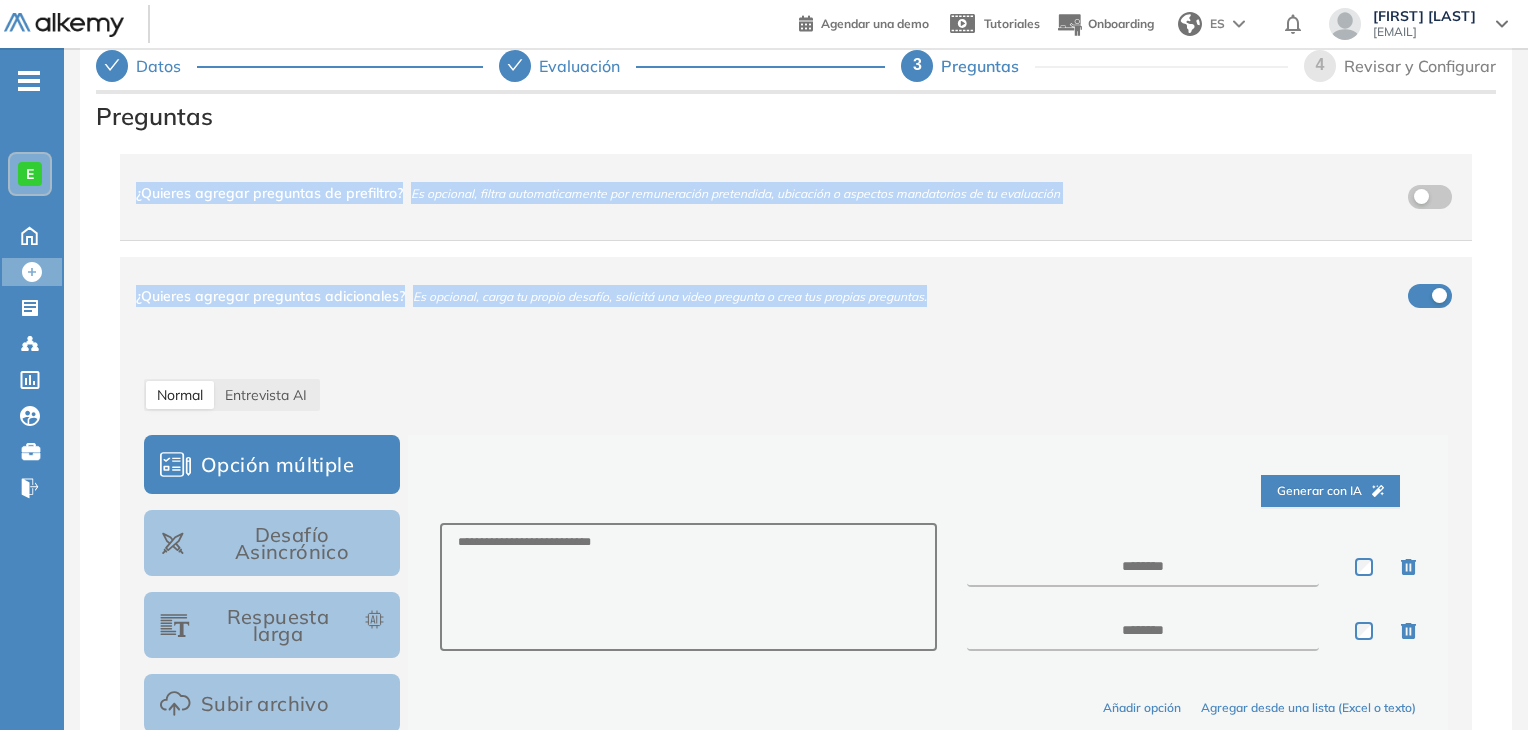 scroll, scrollTop: 150, scrollLeft: 0, axis: vertical 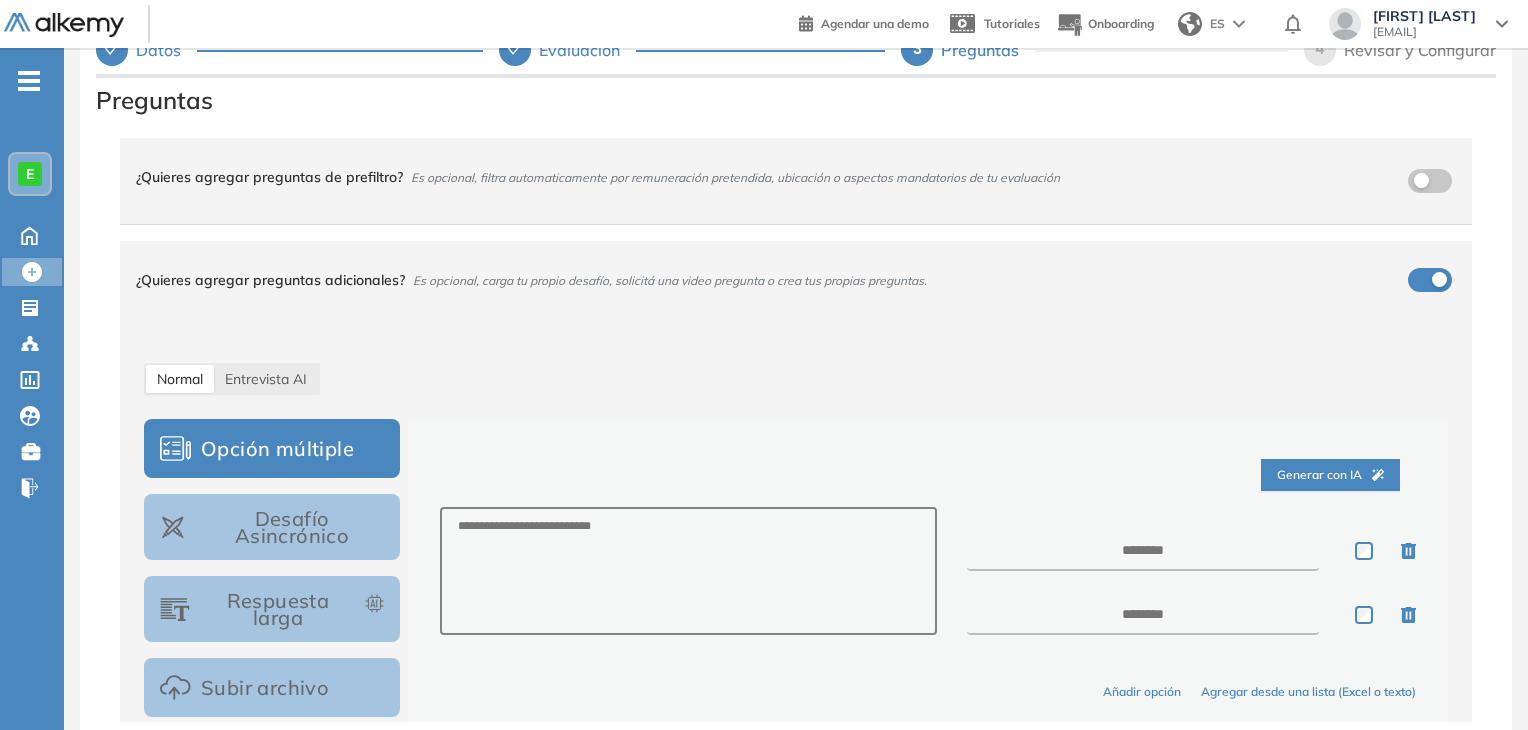 click on "Normal Entrevista AI Opción múltiple Desafío Asincrónico Respuesta larga Subir archivo Respuesta con video Respuesta con código Generar con IA   Añadir opción Agregar desde una lista (Excel o texto) Guardar pregunta 0 Preguntas agregadas 0 min  para todas las preguntas para todas las preguntas ***** ***** ****** ****** ****** ****** ****** ****** ****** ****** ****** ****** ****** ****** ****** ****** ****** ****** ****** ****** ******* ******* ******* ******* *******" at bounding box center [796, 664] 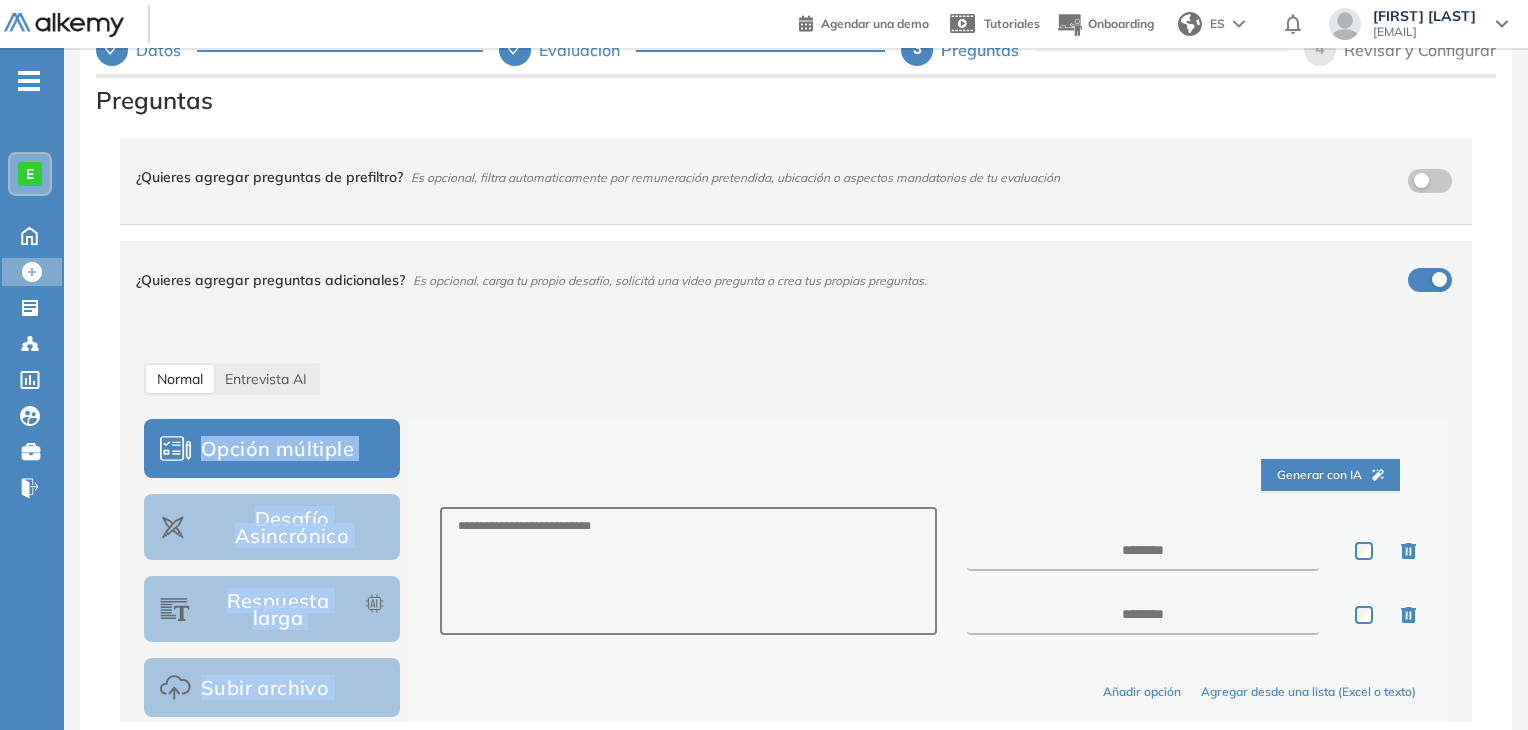 drag, startPoint x: 1496, startPoint y: 381, endPoint x: 1496, endPoint y: 396, distance: 15 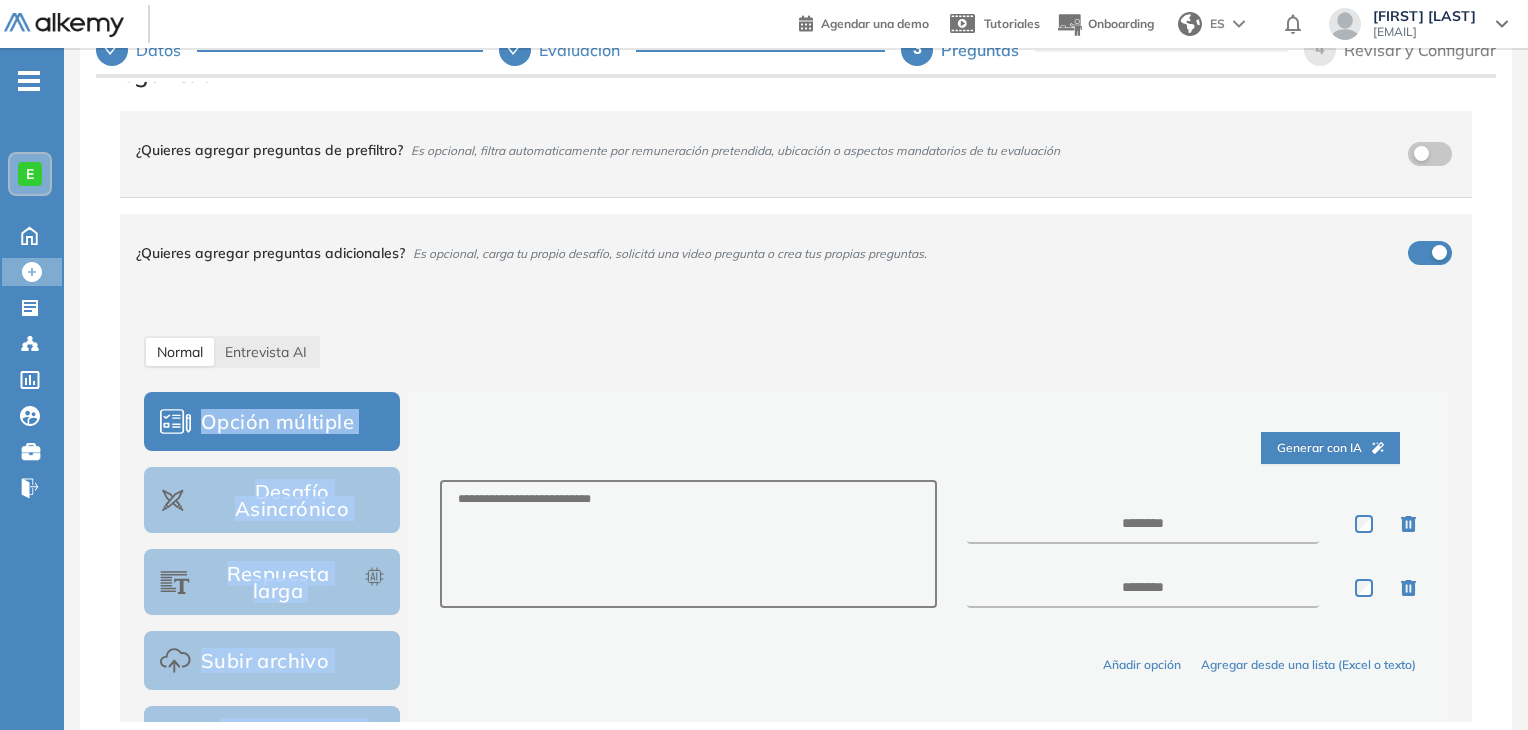 scroll, scrollTop: 0, scrollLeft: 0, axis: both 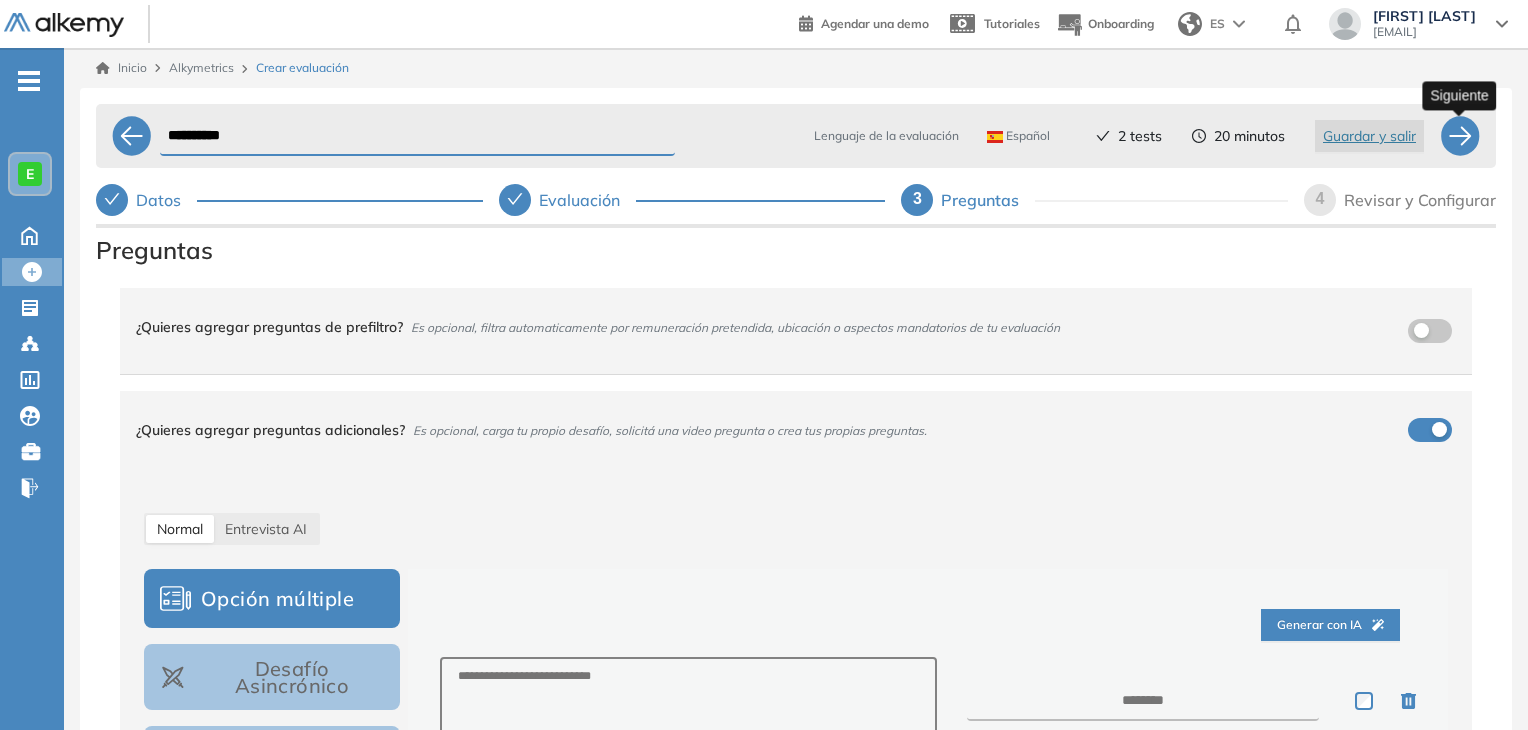 click at bounding box center (1460, 136) 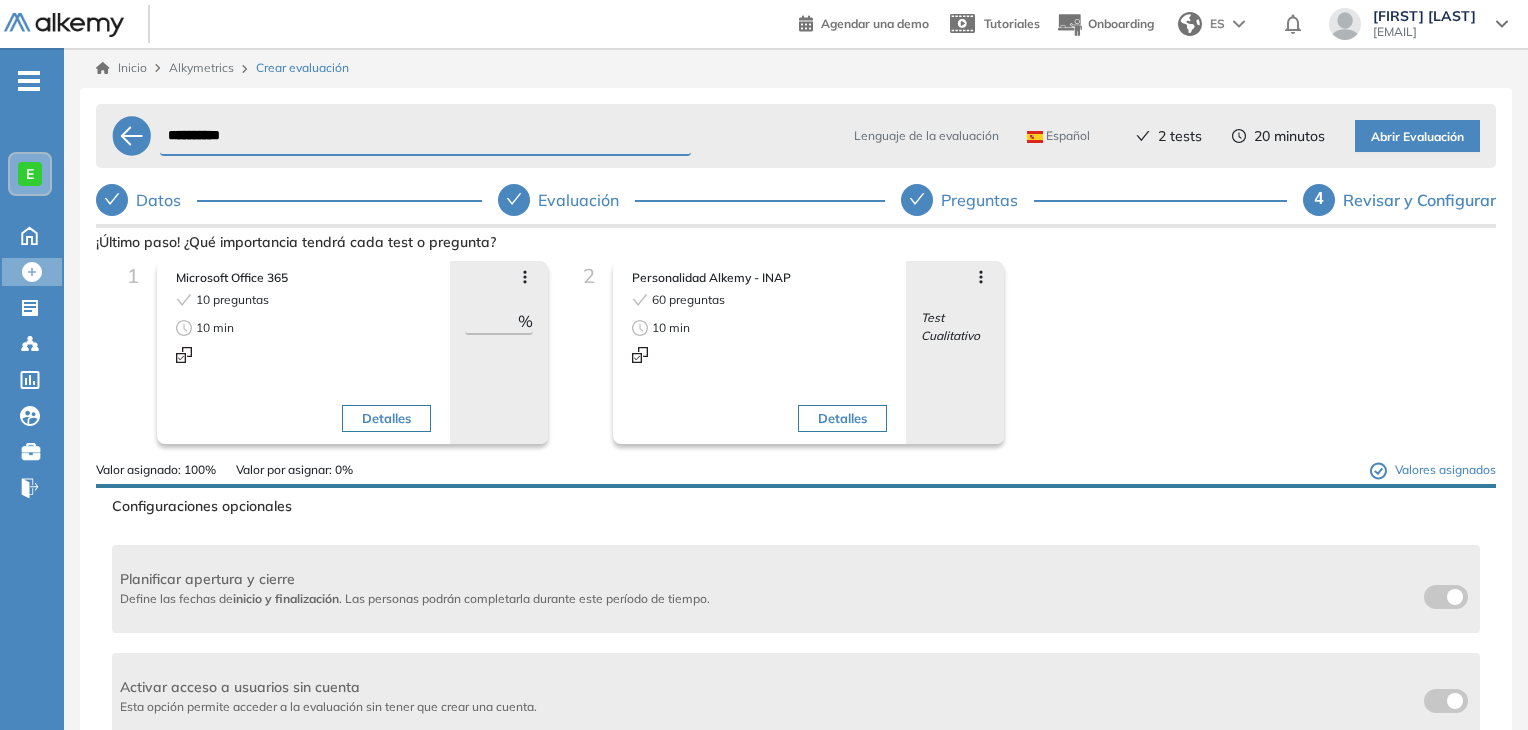 click on "Detalles" at bounding box center (842, 419) 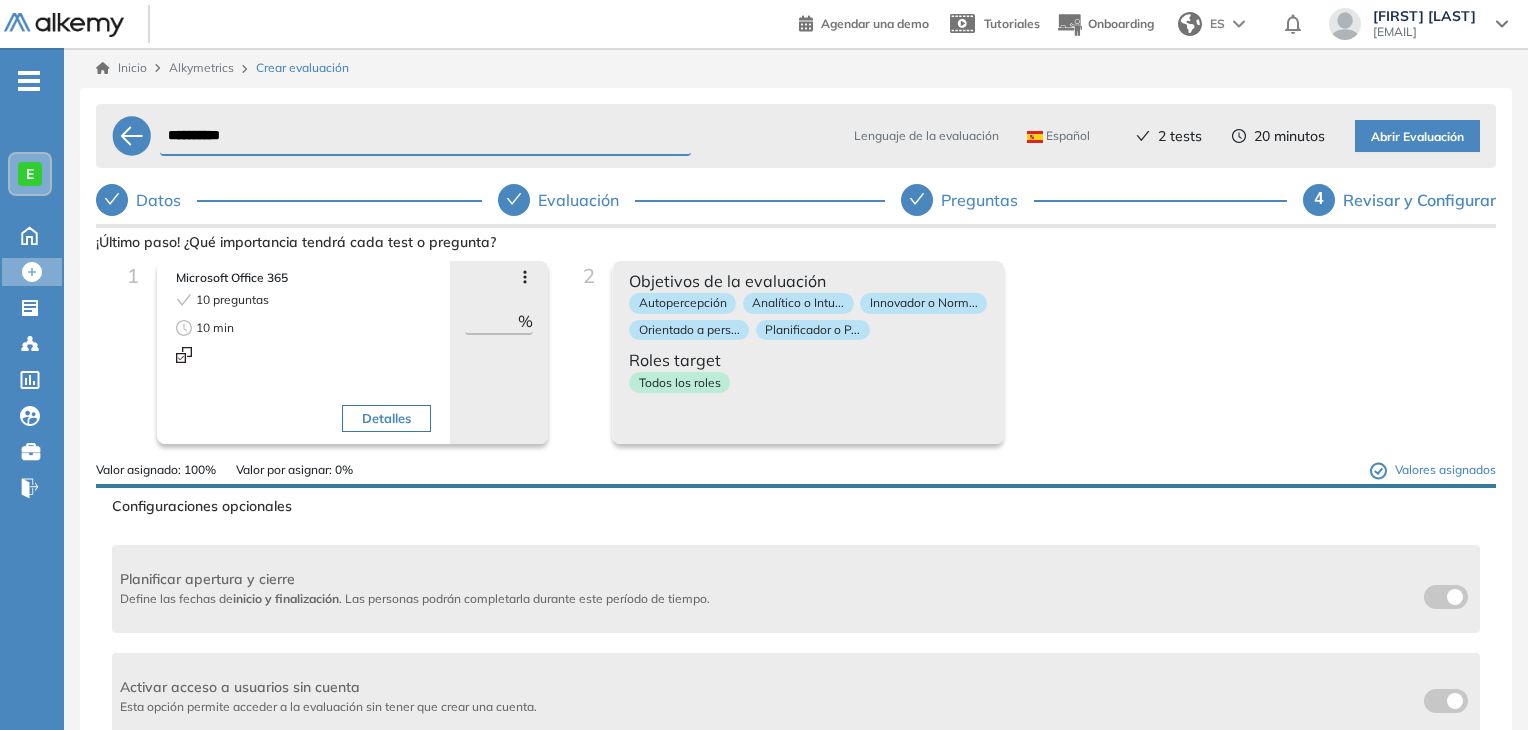 click on "Todos los roles" at bounding box center [808, 386] 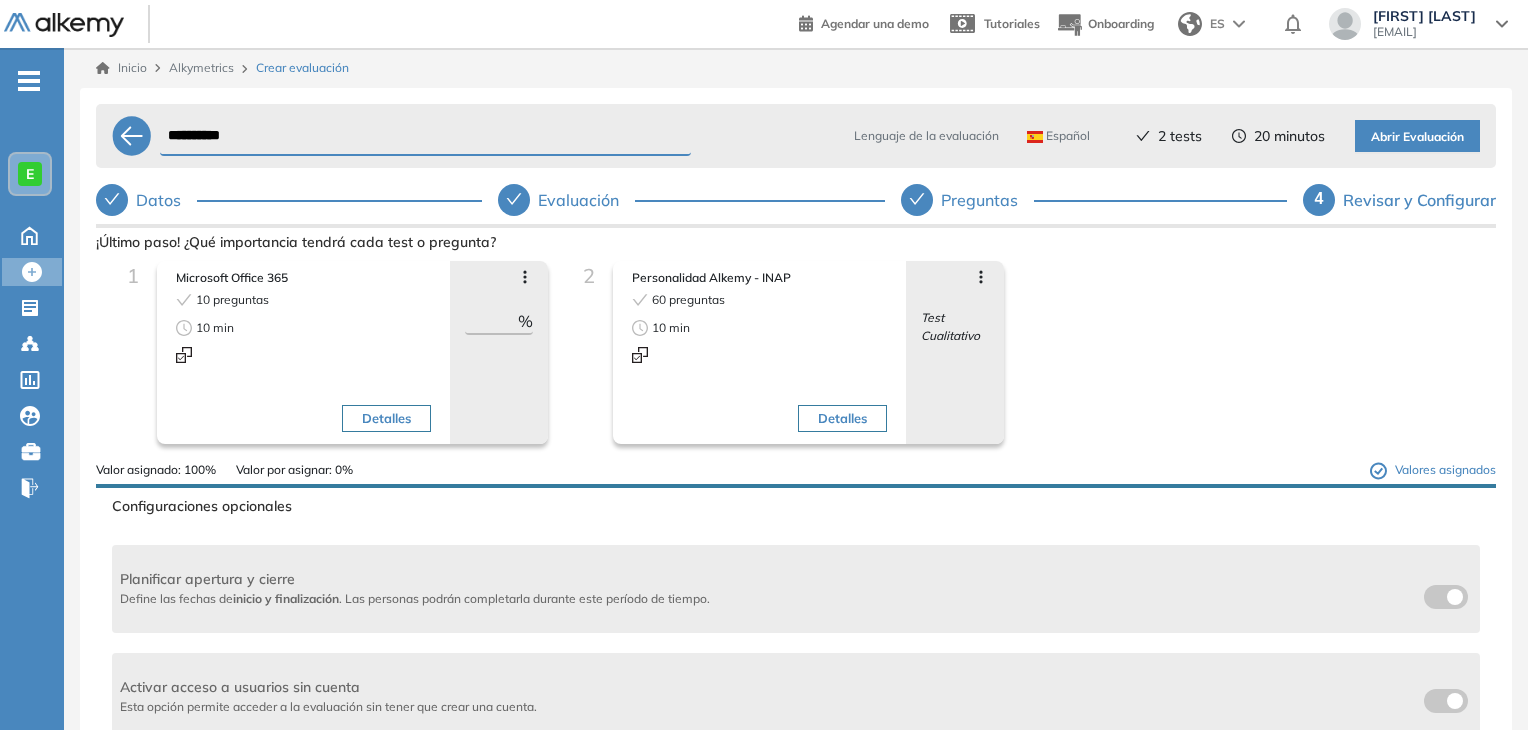 click 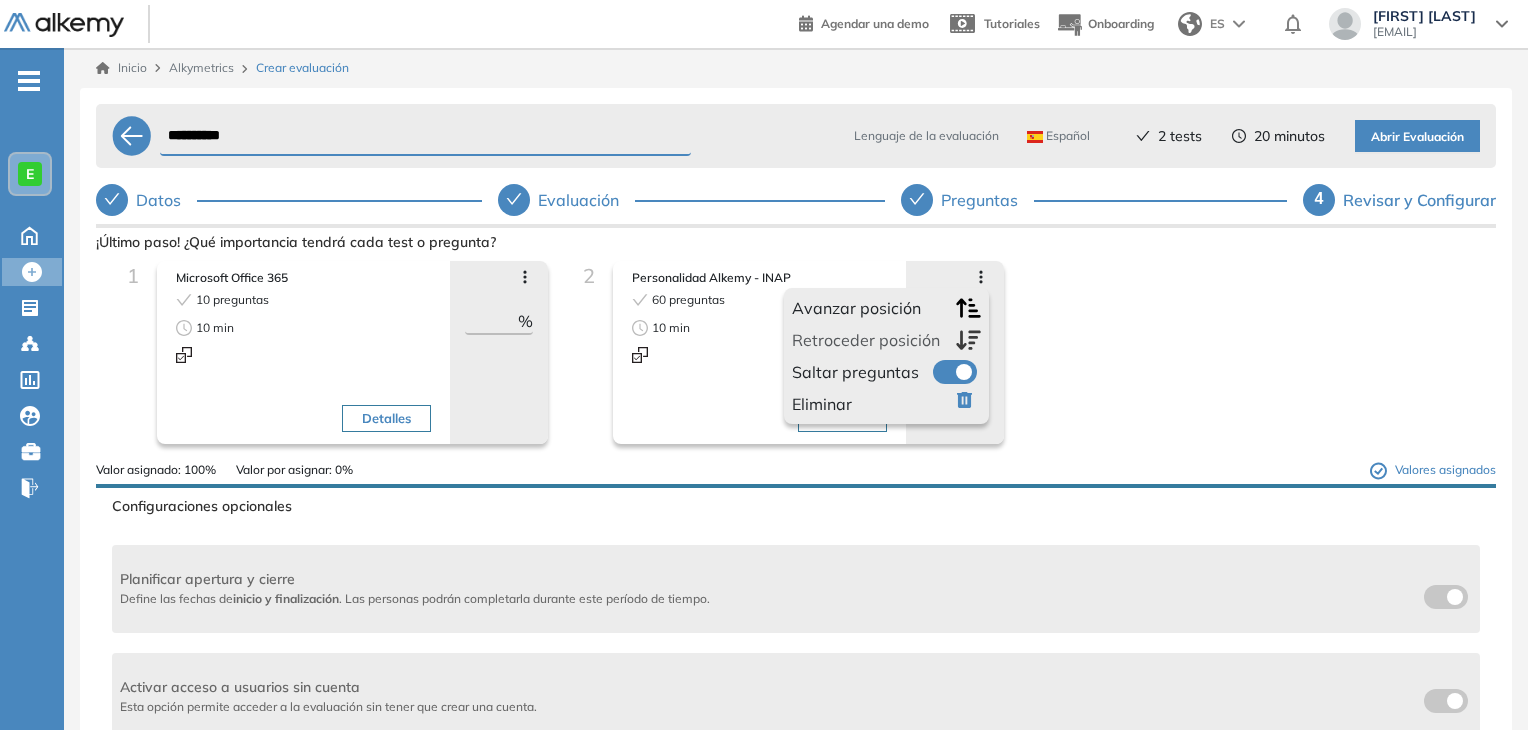 click 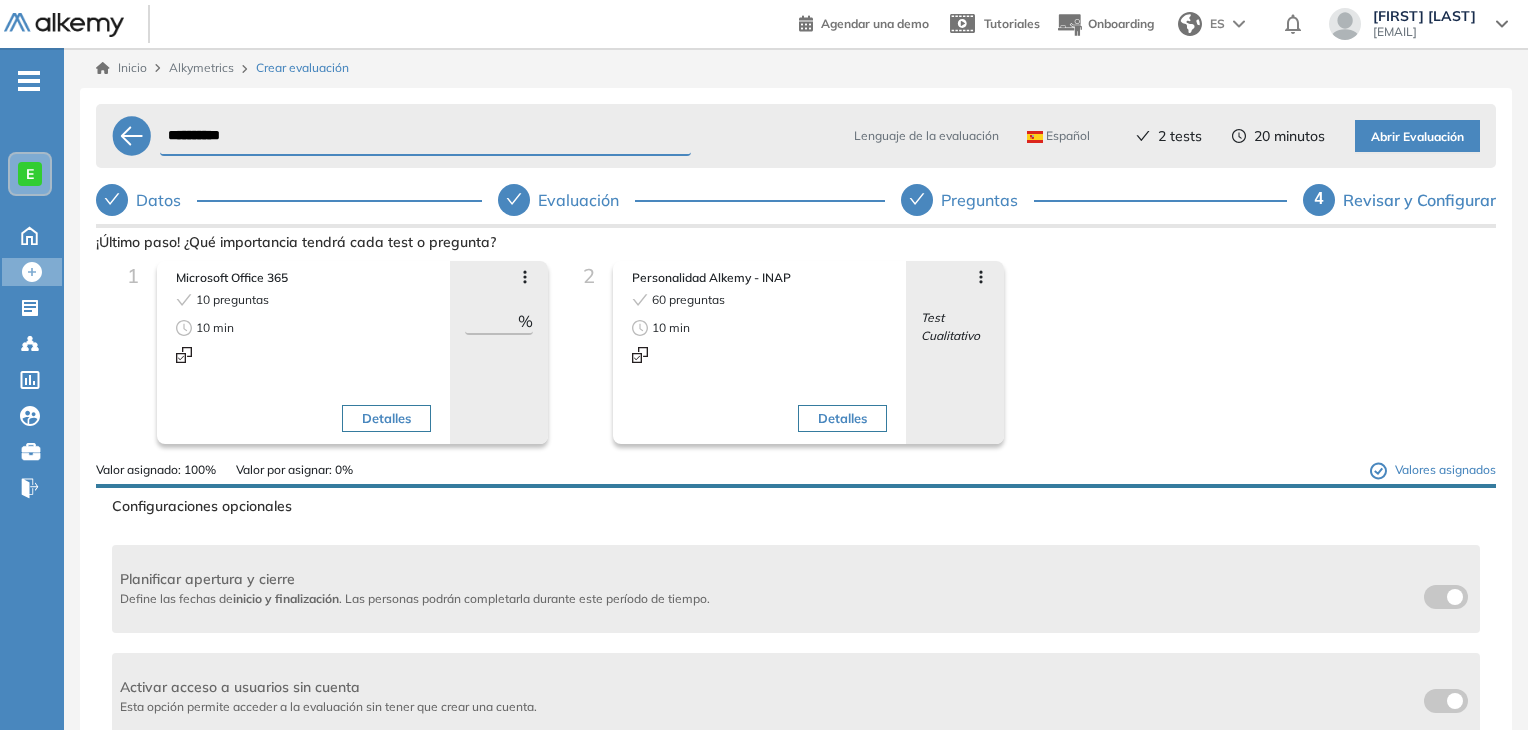 click 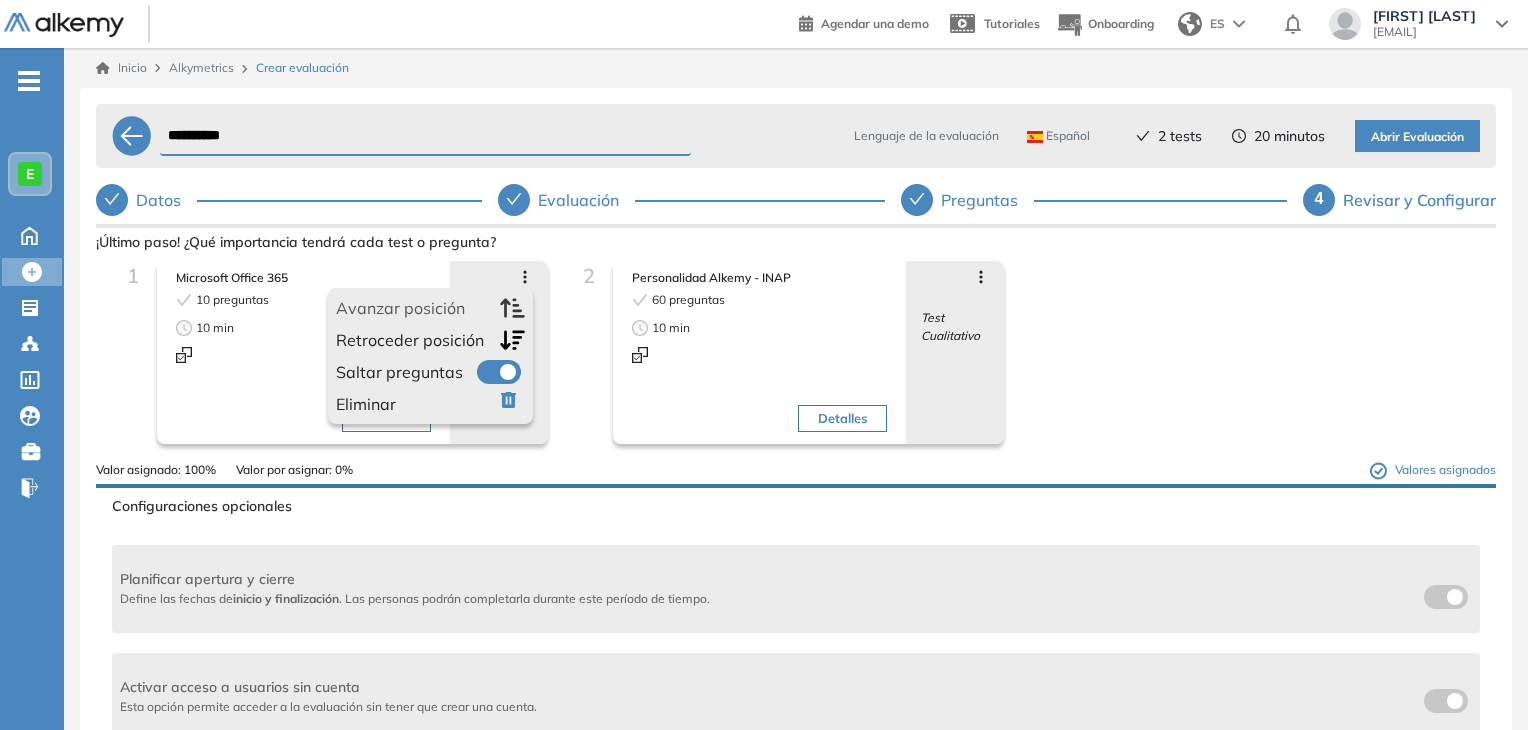click 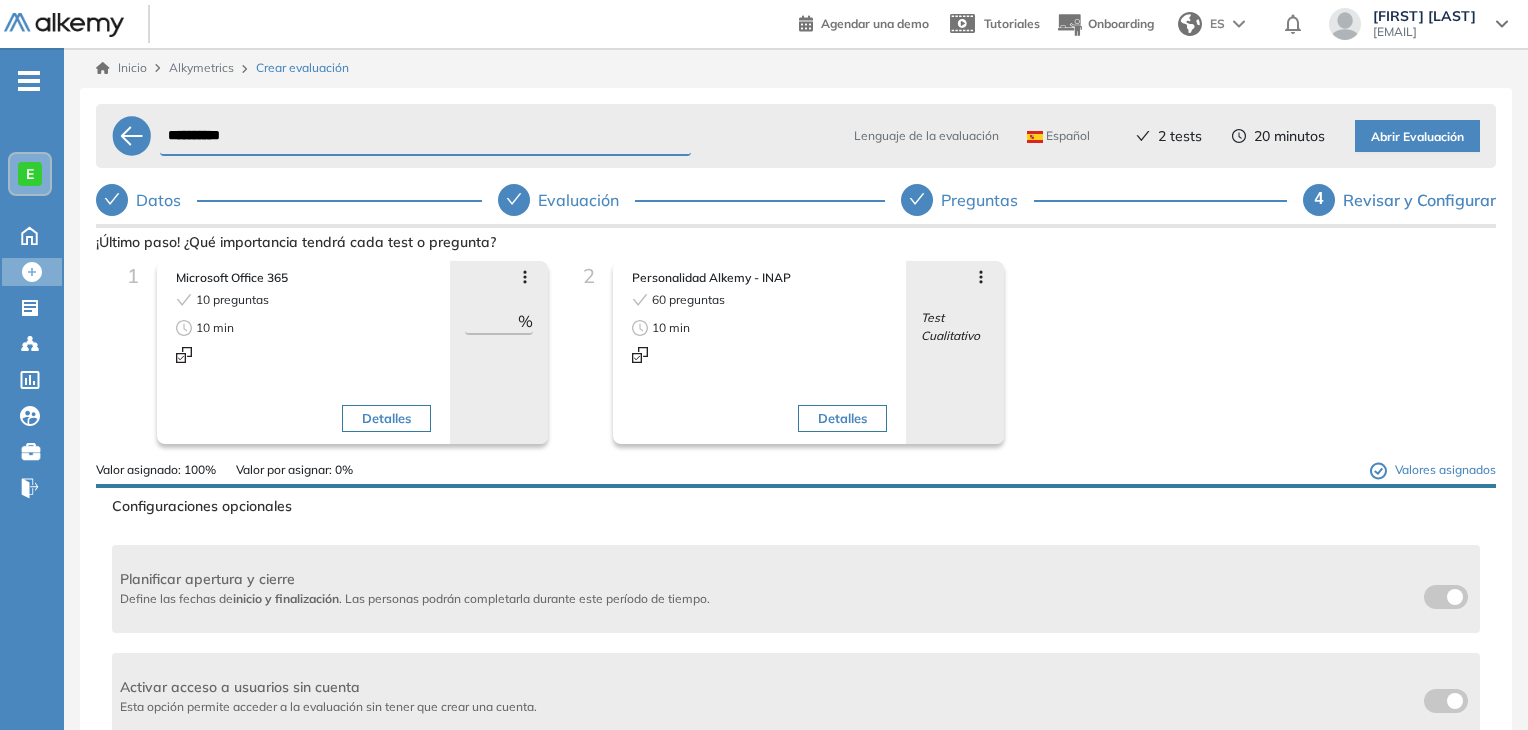 click on "Detalles" at bounding box center (386, 419) 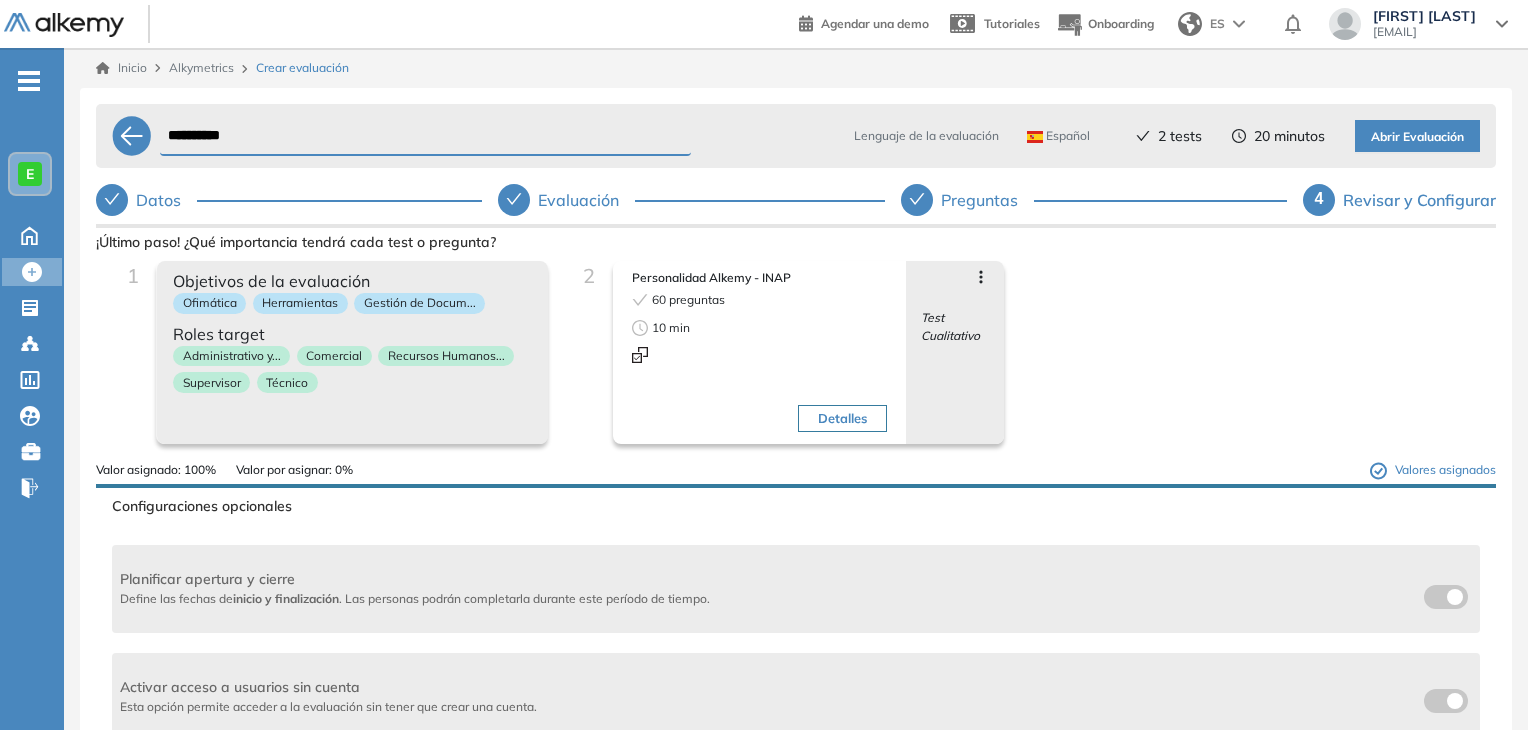 click on "Objetivos de la evaluación Ofimática Herramientas Gestión de Docum... Roles target Administrativo y... Comercial Recursos Humanos... Supervisor Técnico" at bounding box center [352, 352] 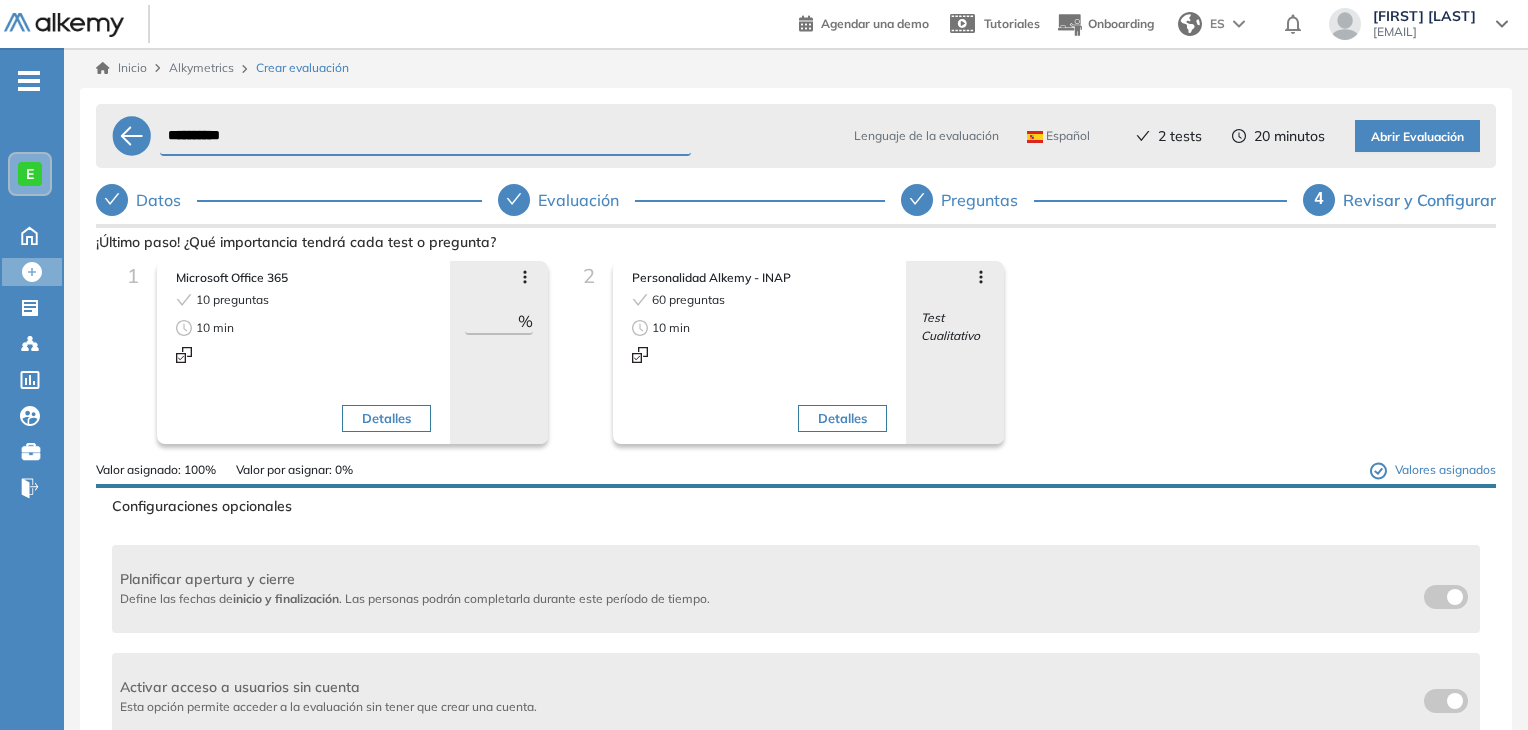 click on "**********" at bounding box center [425, 136] 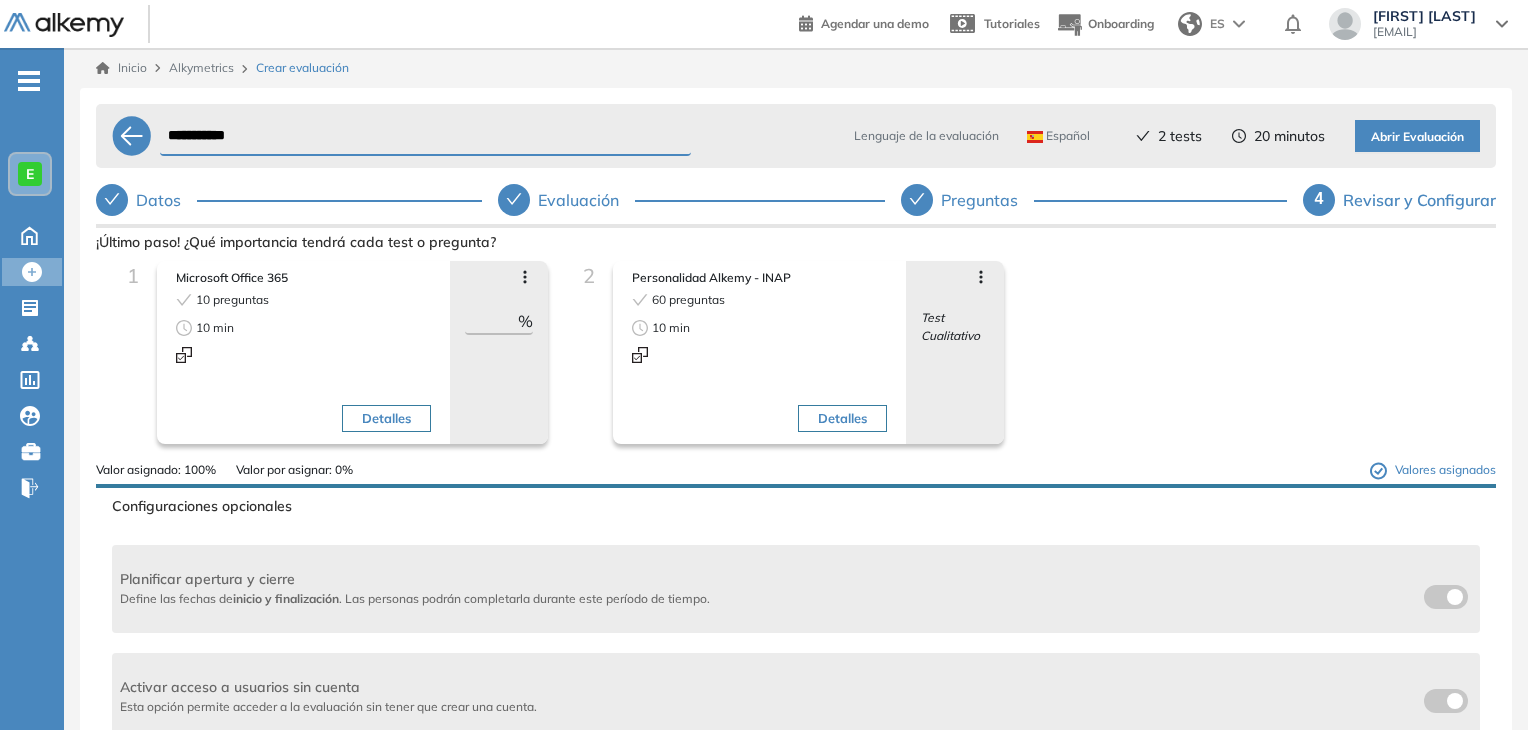 click on "**********" at bounding box center [425, 136] 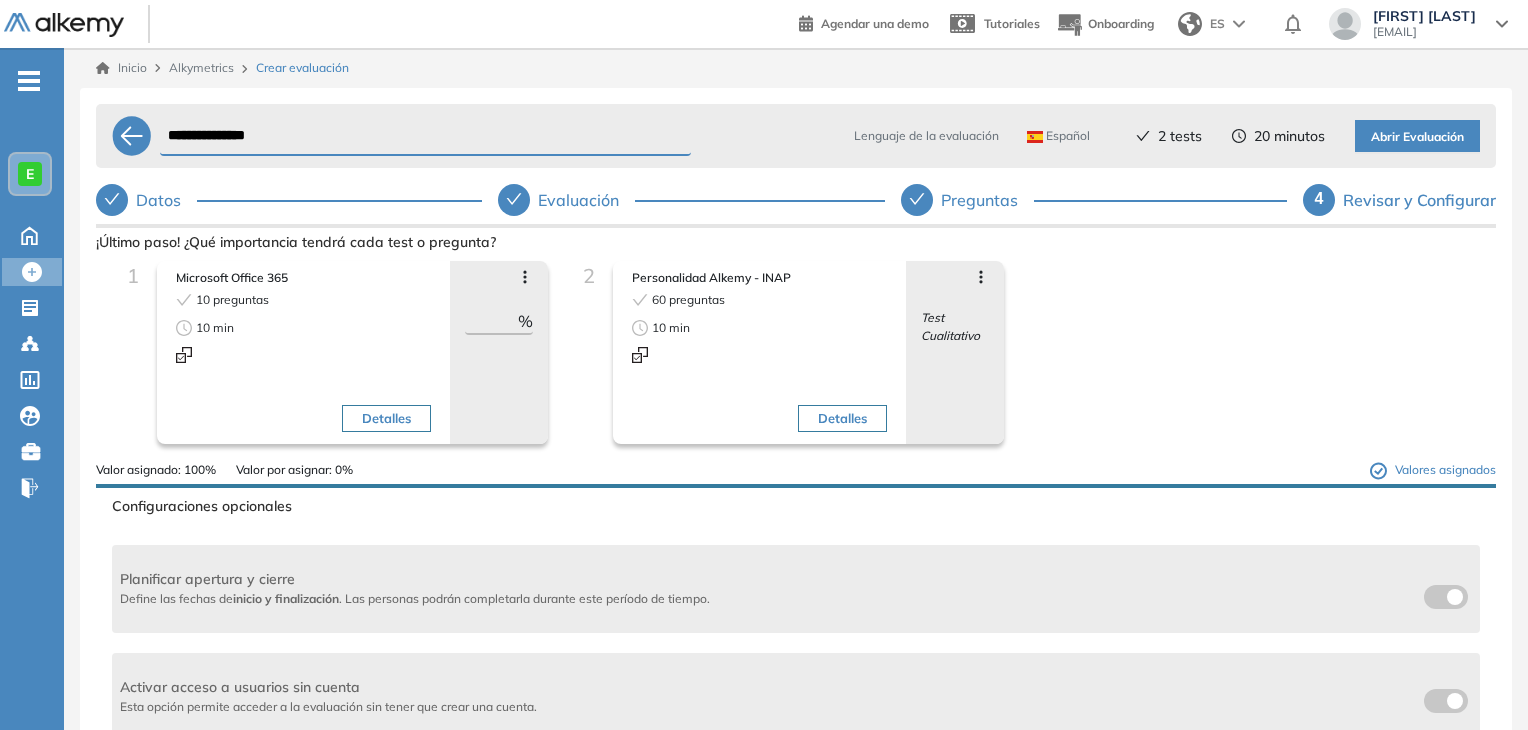 type on "**********" 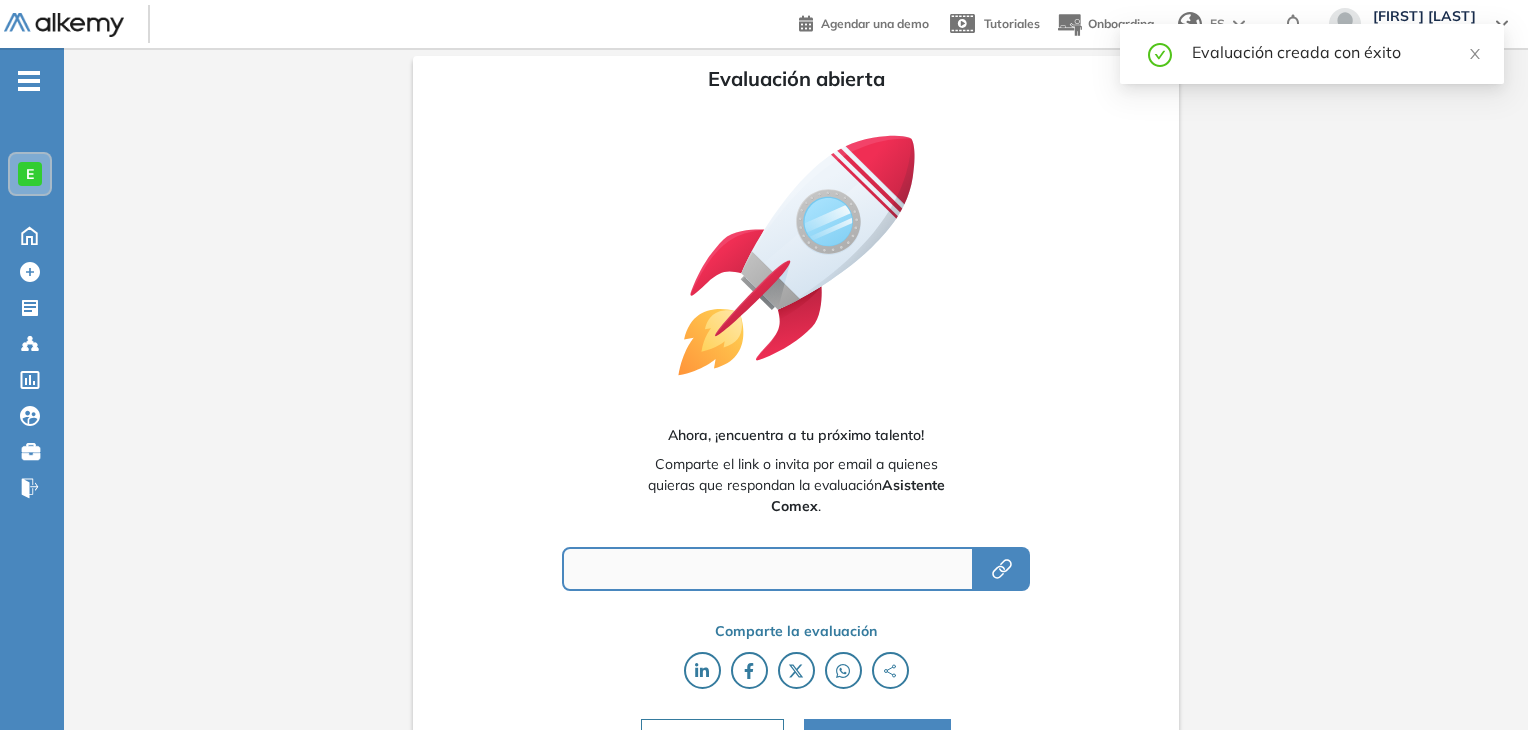 type on "**********" 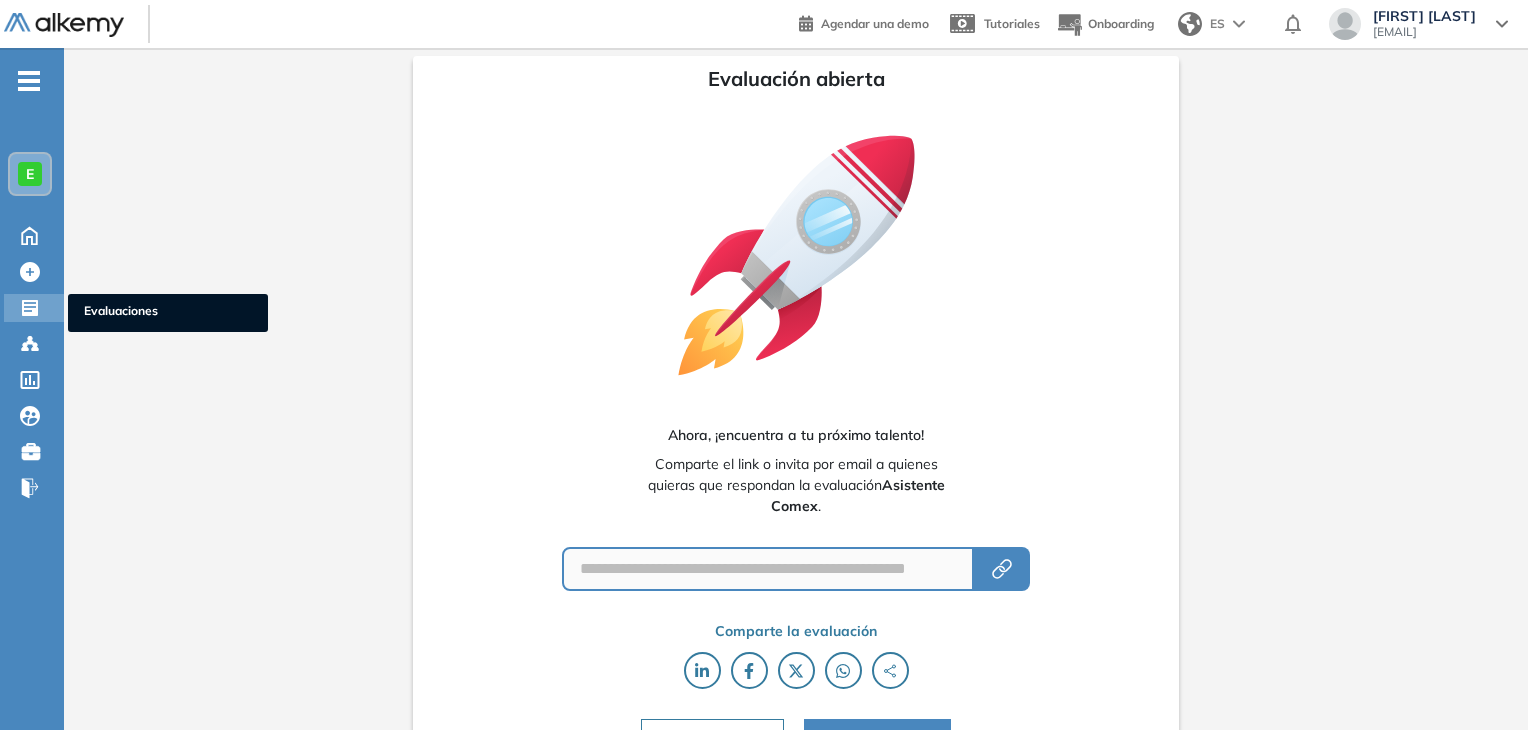 click on "Evaluaciones" at bounding box center [168, 313] 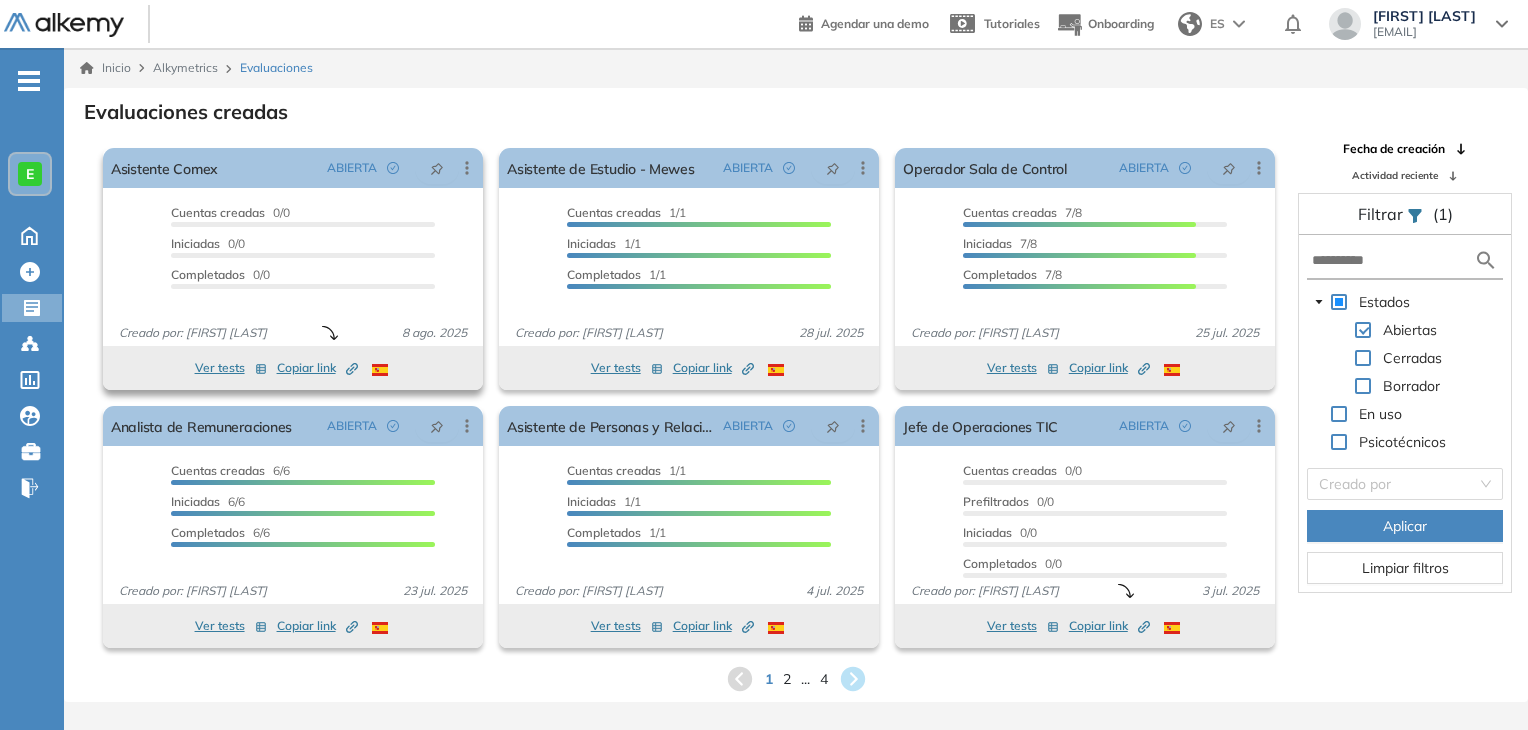 click on "Iniciadas 0/0" at bounding box center [303, 246] 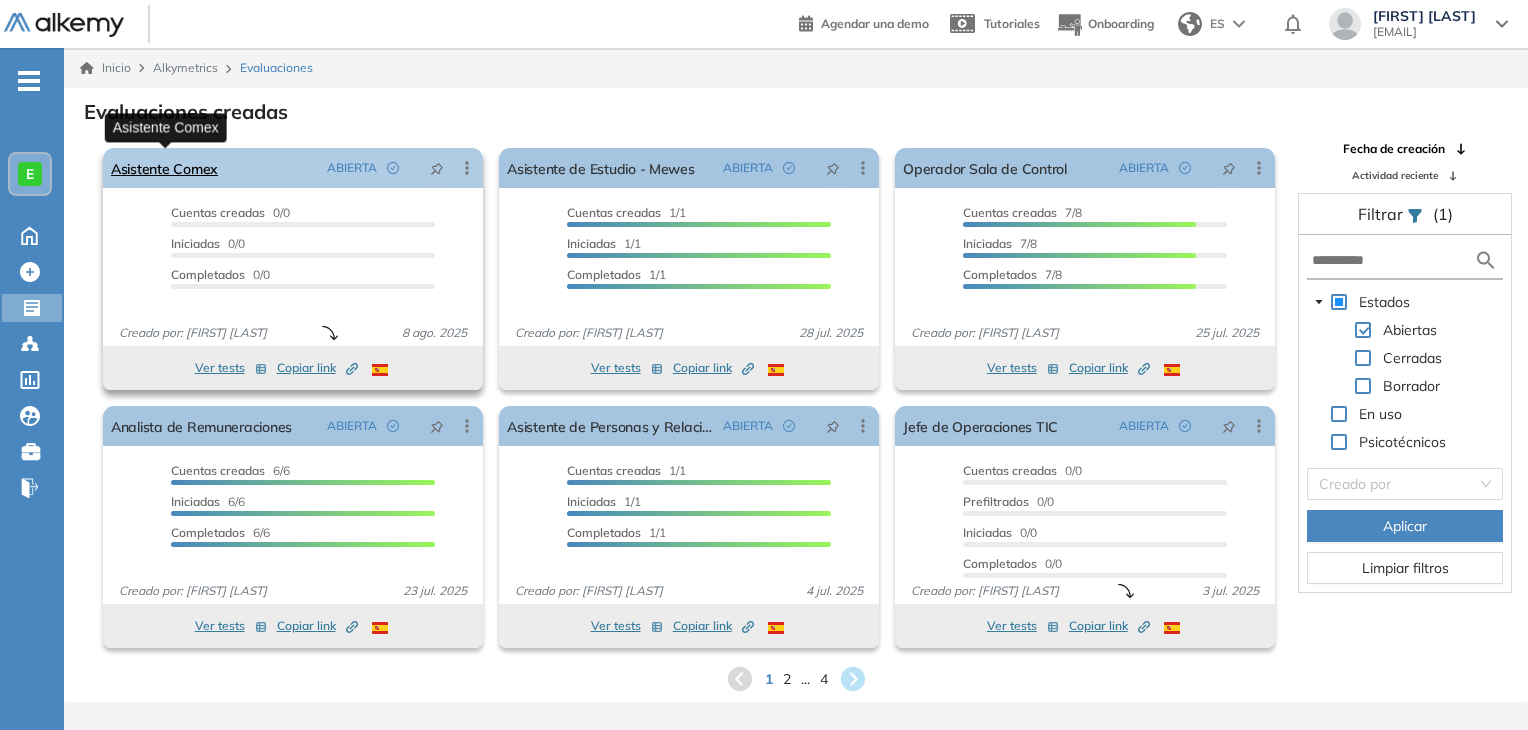 click on "Asistente Comex" at bounding box center (164, 168) 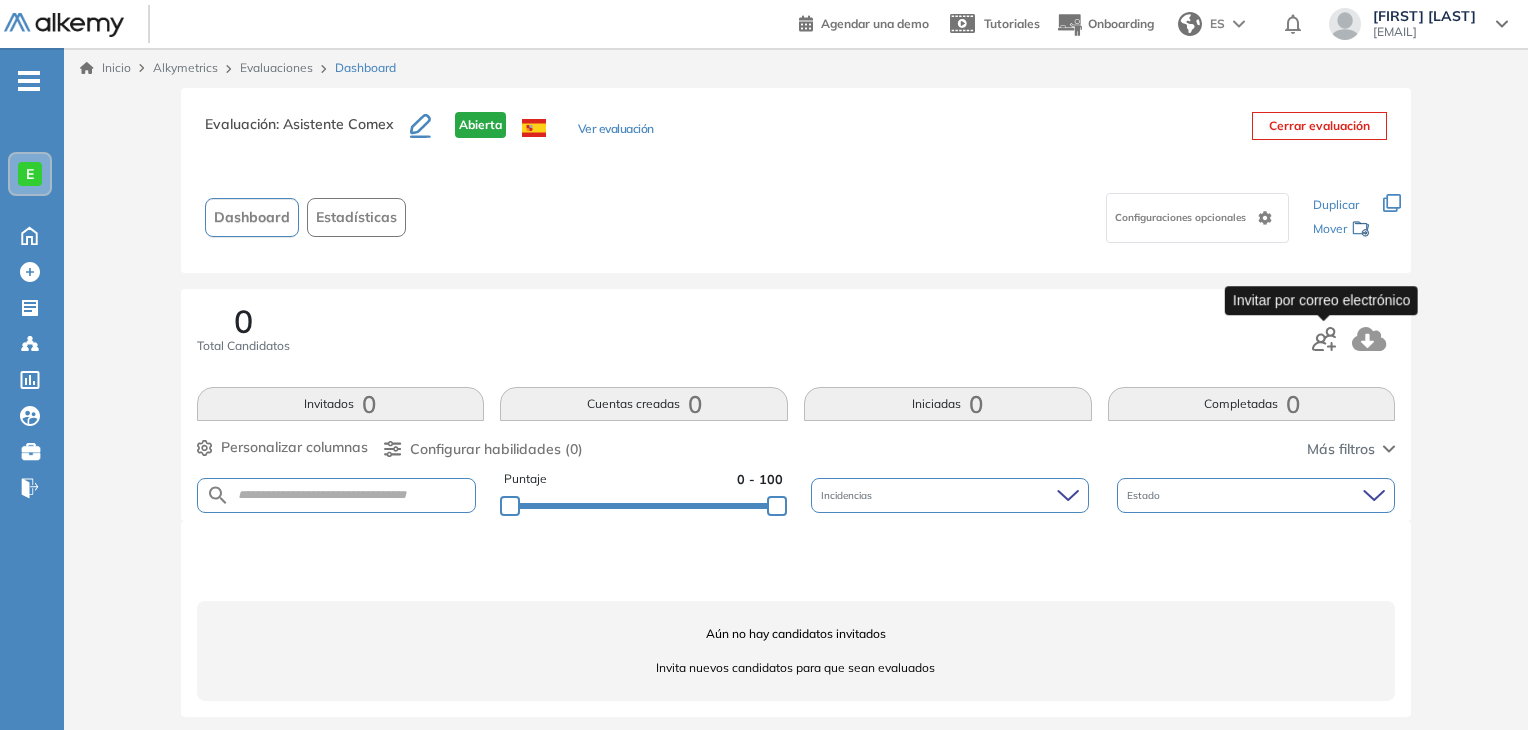 click 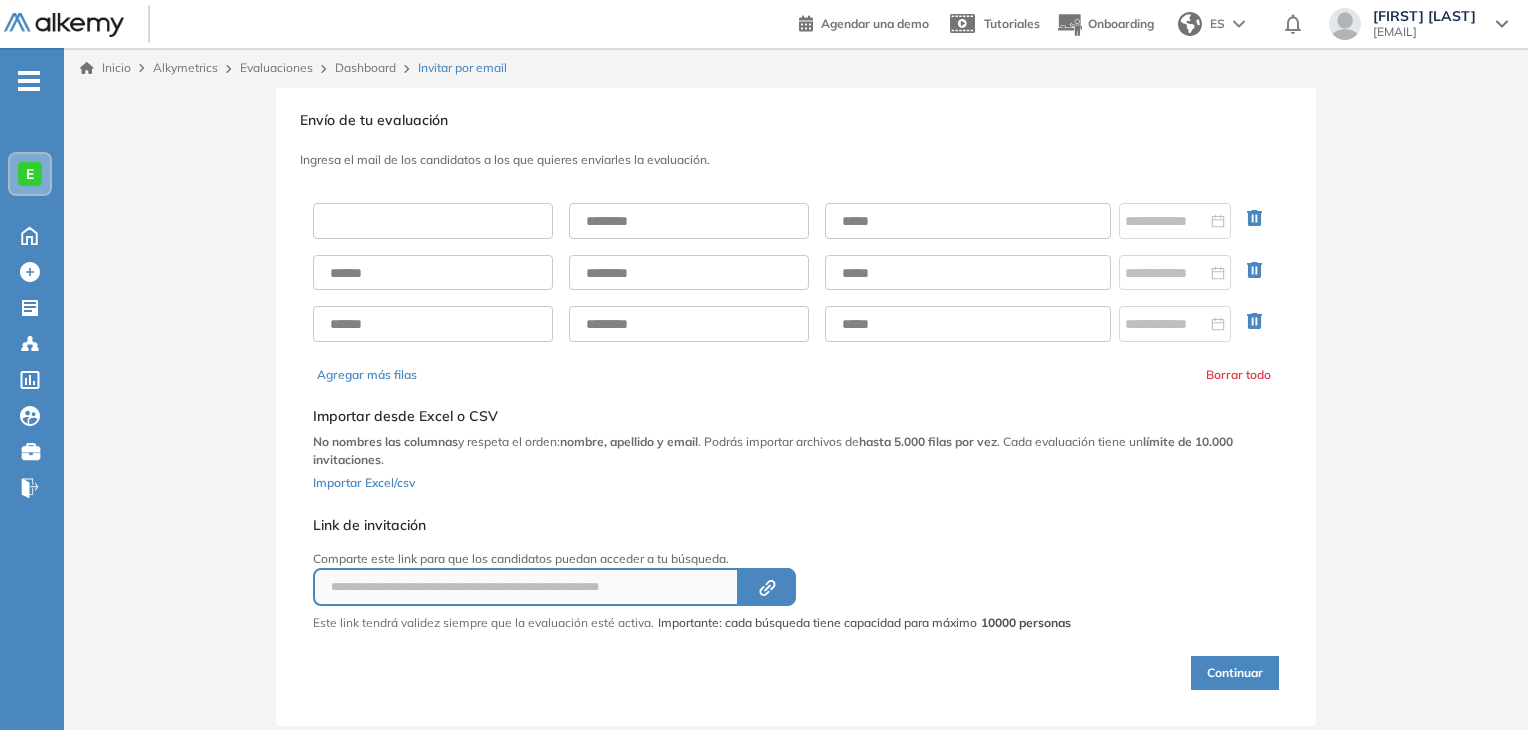 click at bounding box center (433, 221) 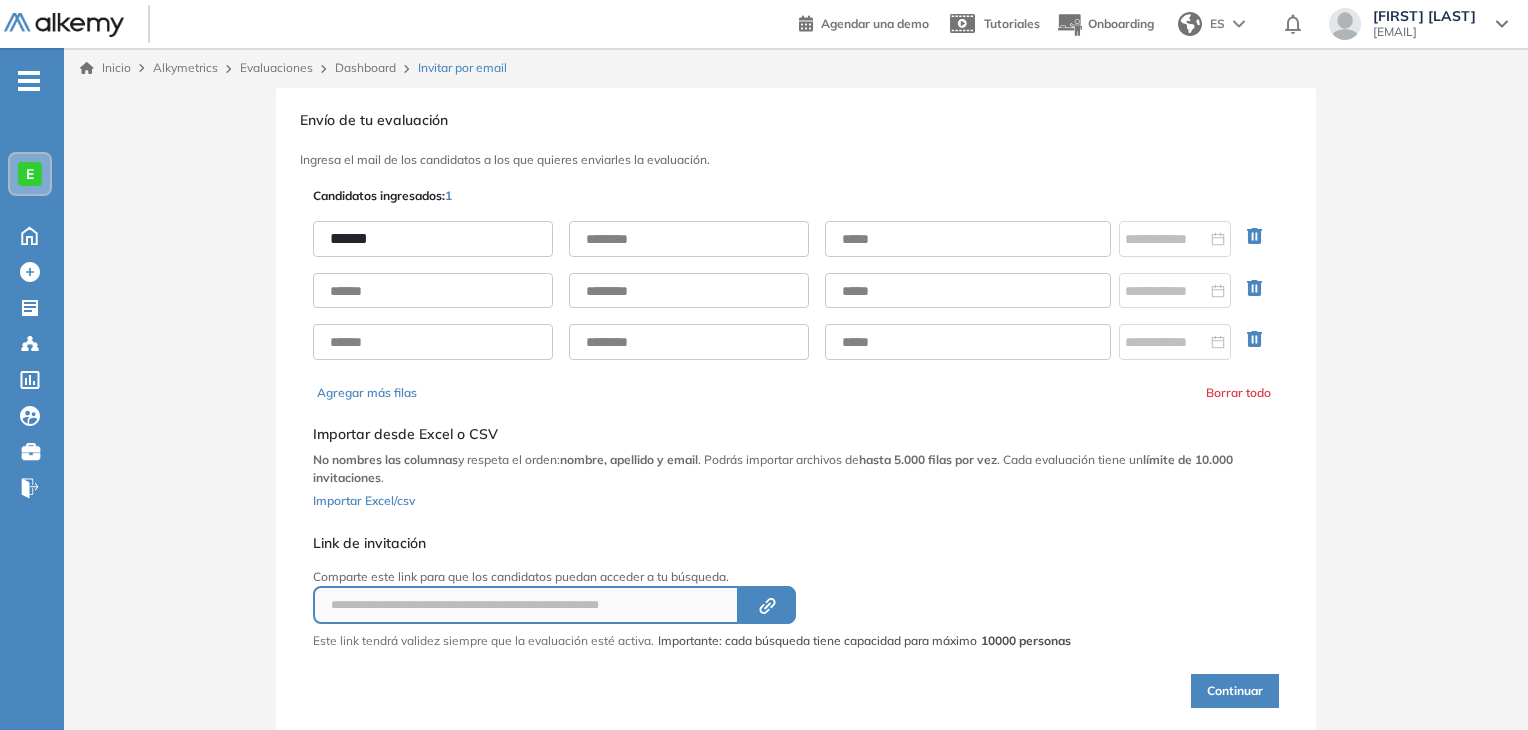 type on "*****" 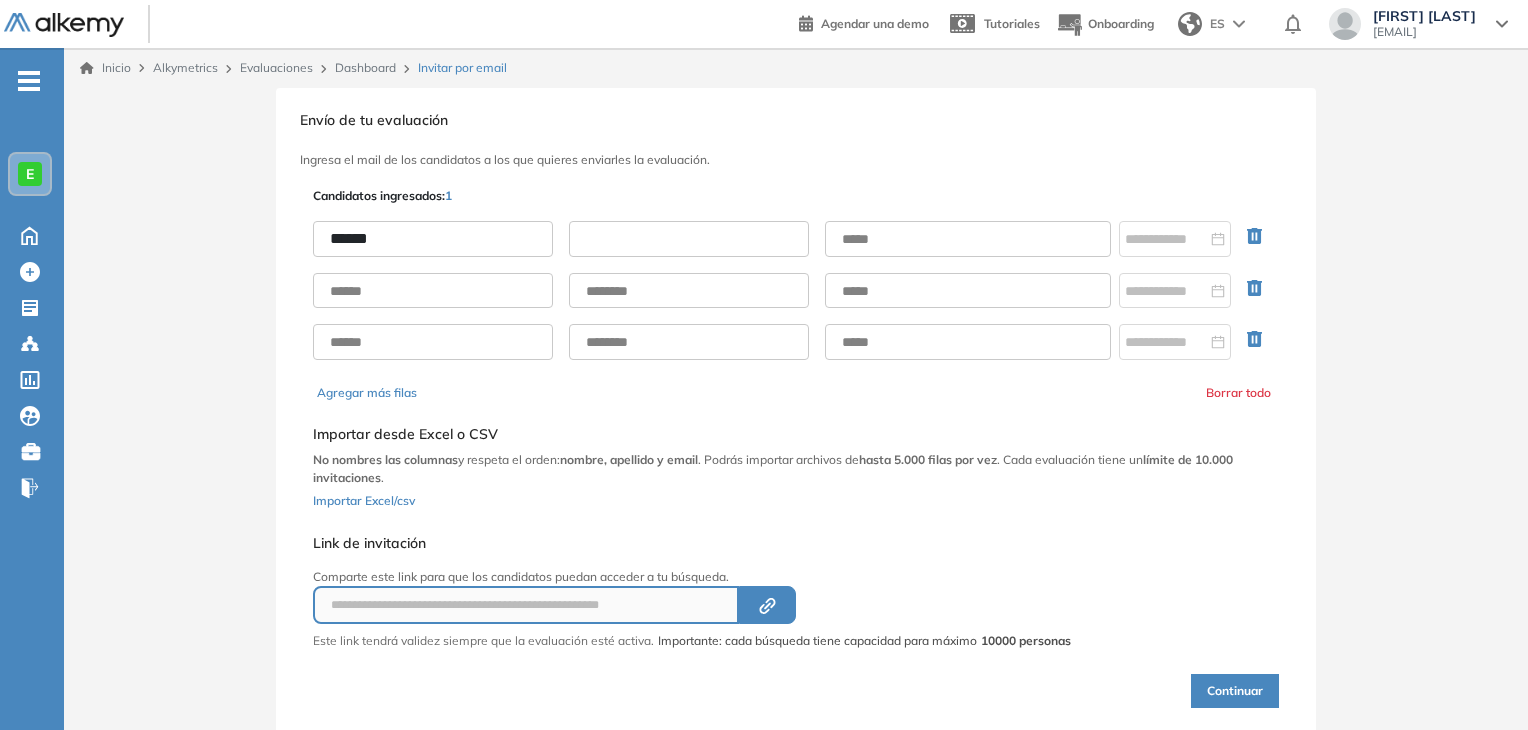 paste on "******" 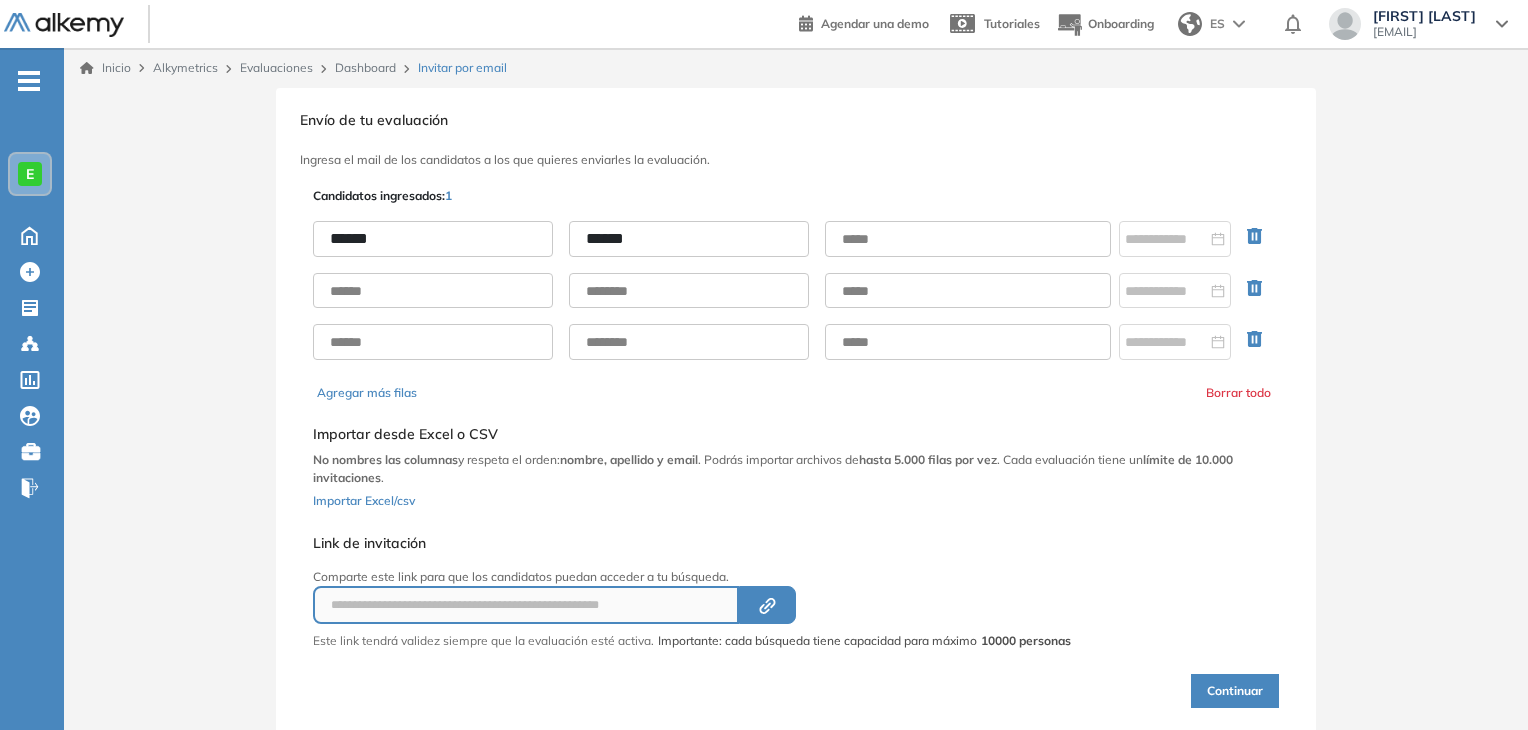 type on "******" 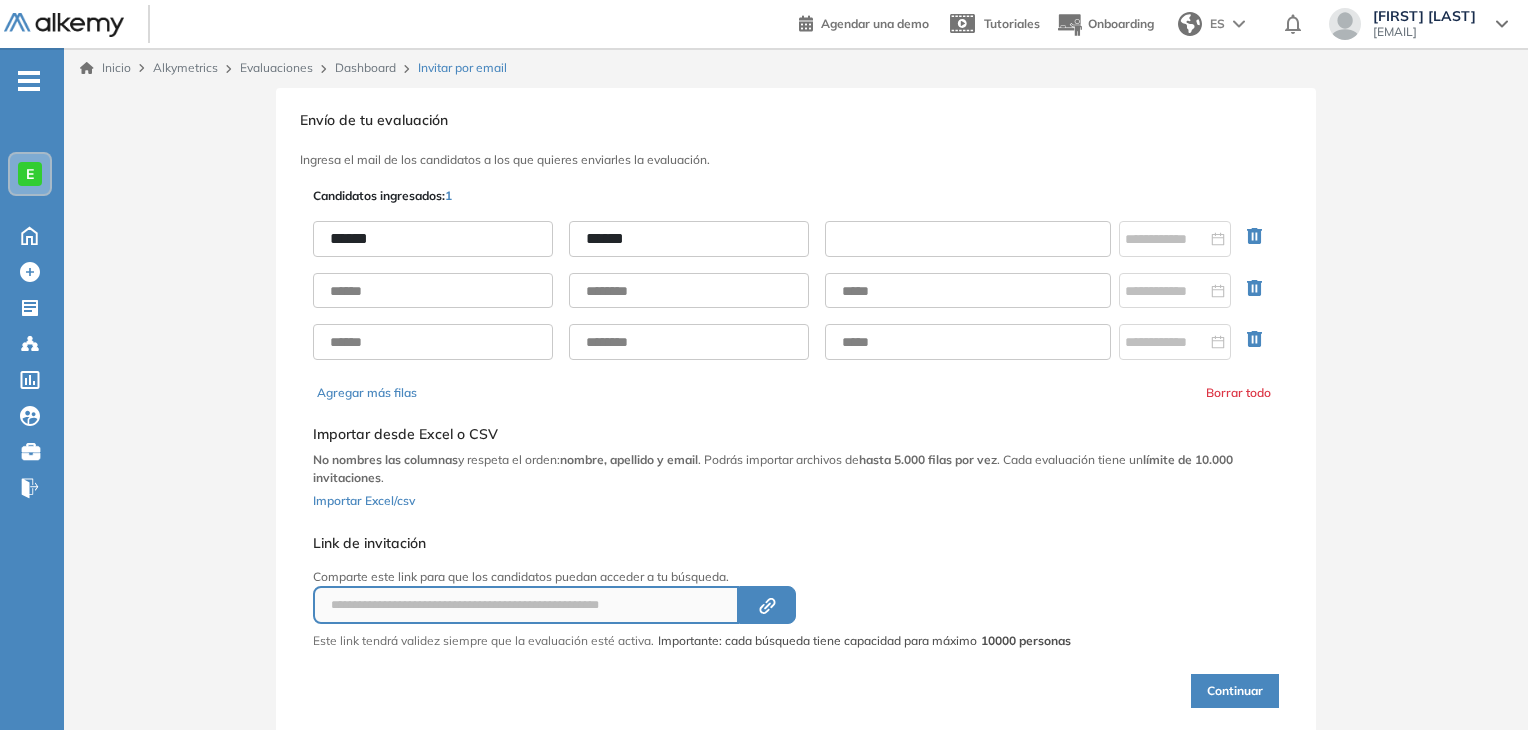 paste on "**********" 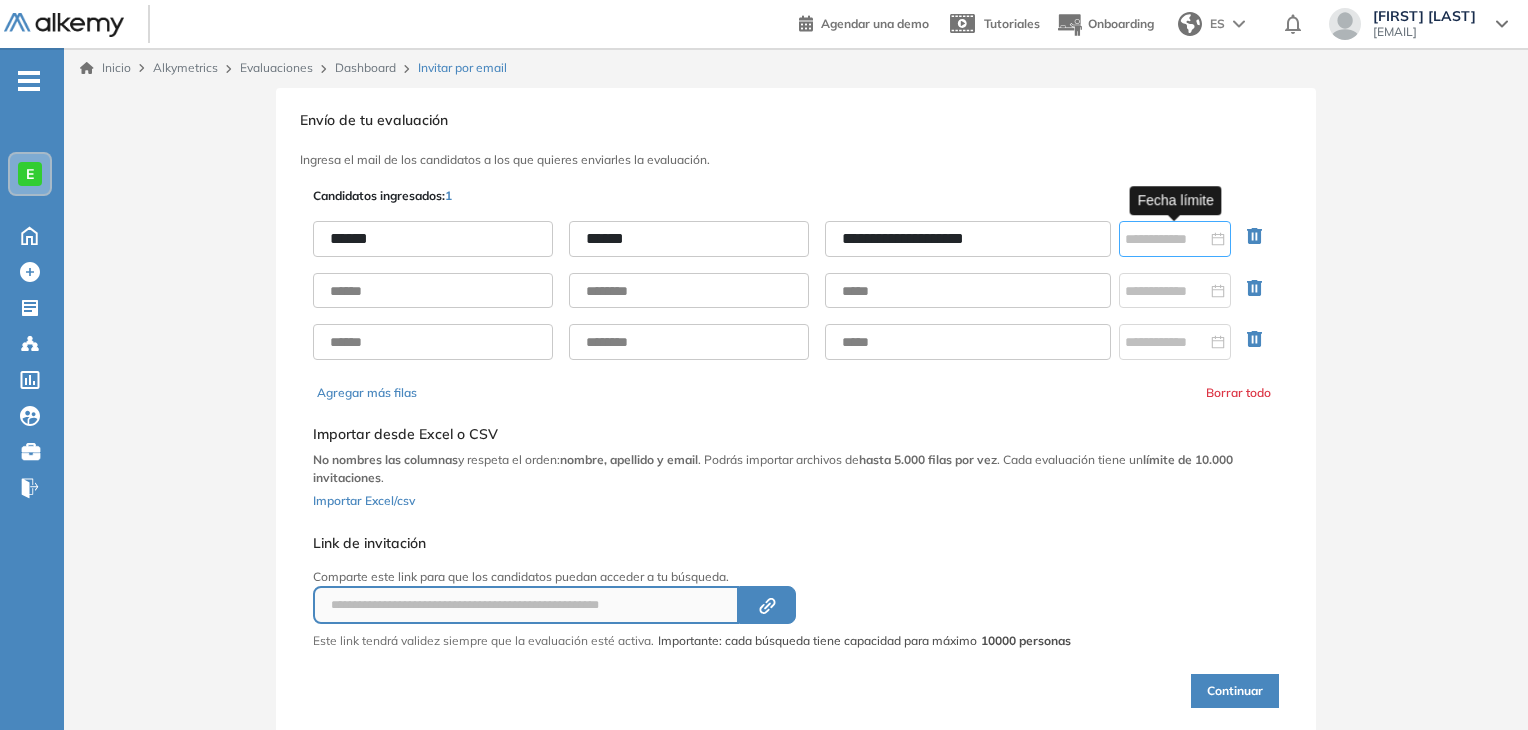 type on "**********" 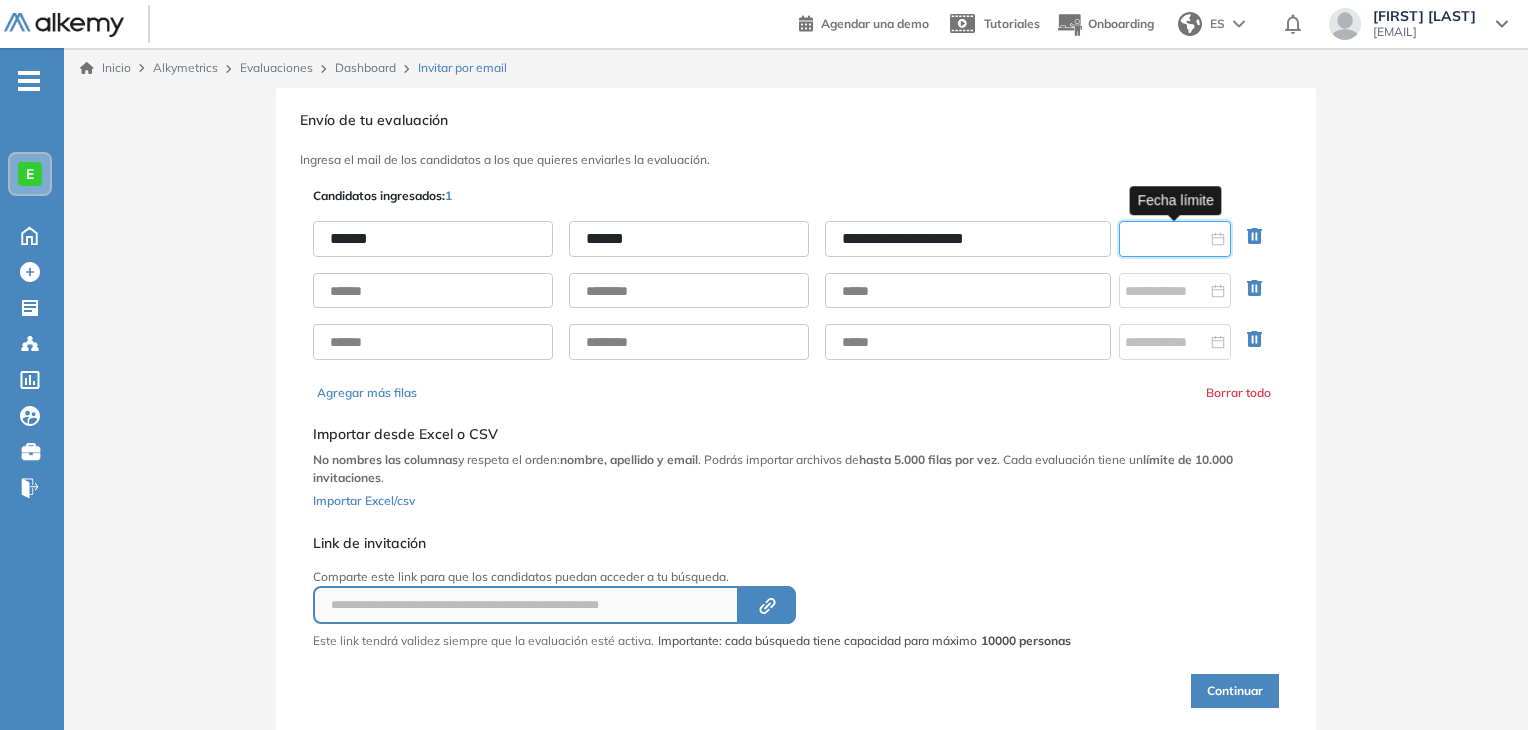 click at bounding box center [1166, 239] 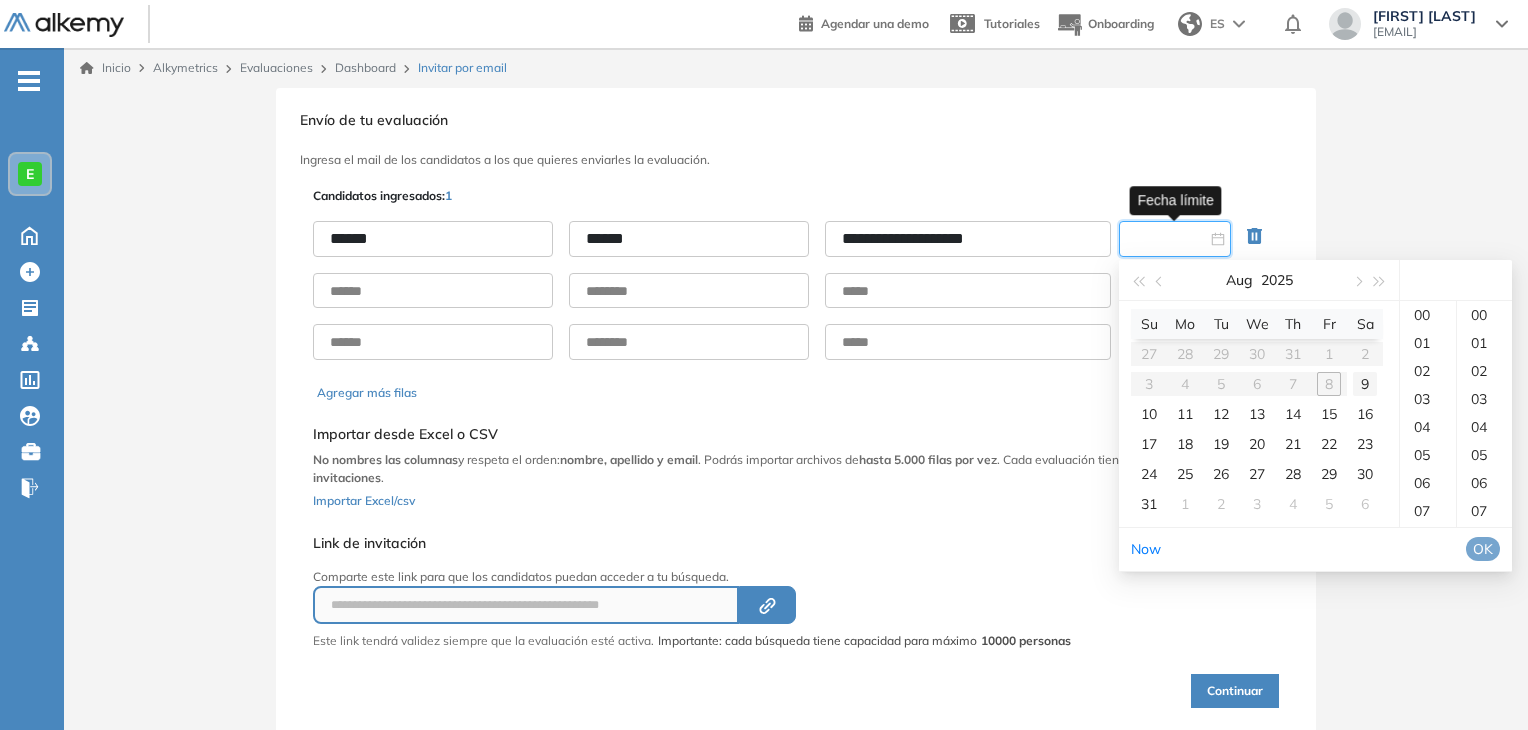 type on "**********" 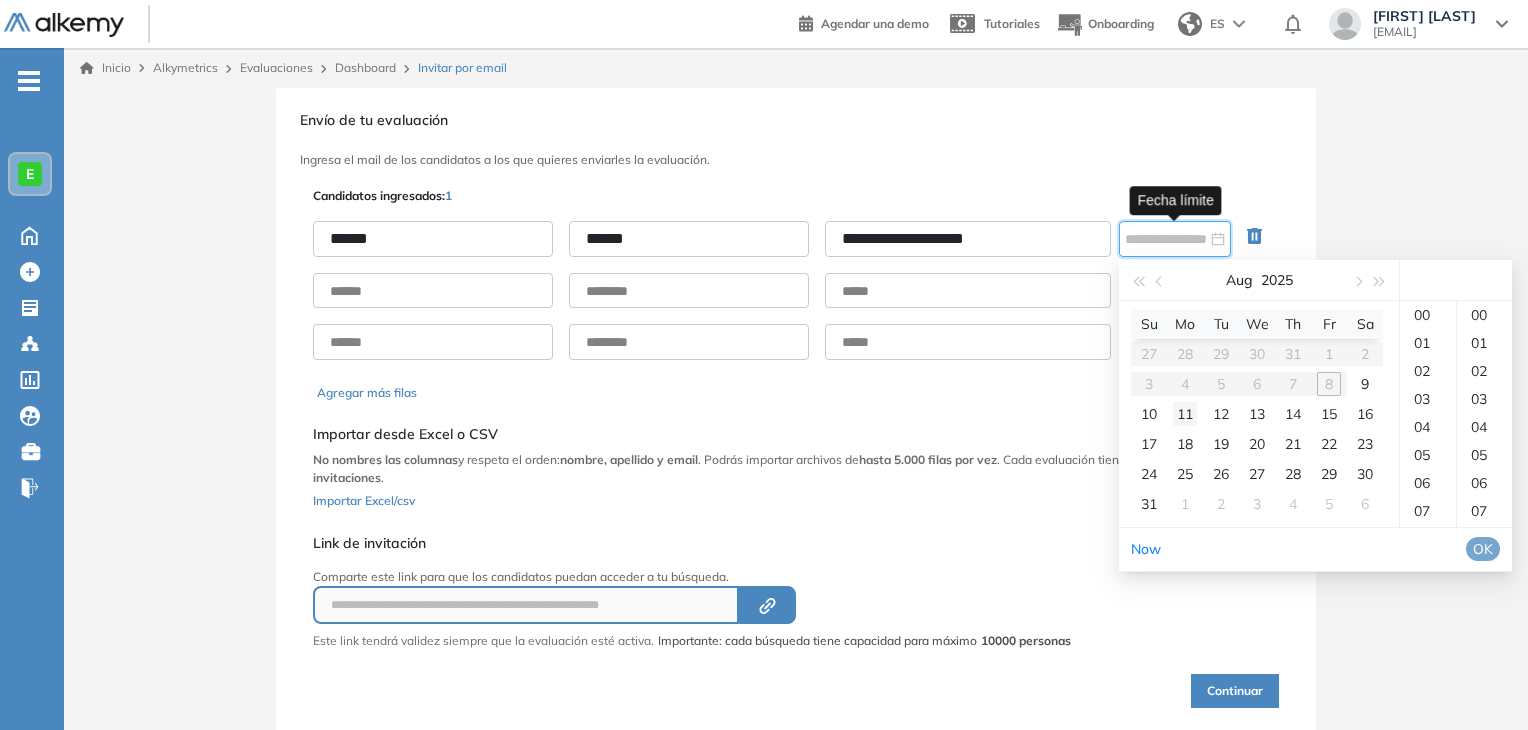 click on "11" at bounding box center [1185, 414] 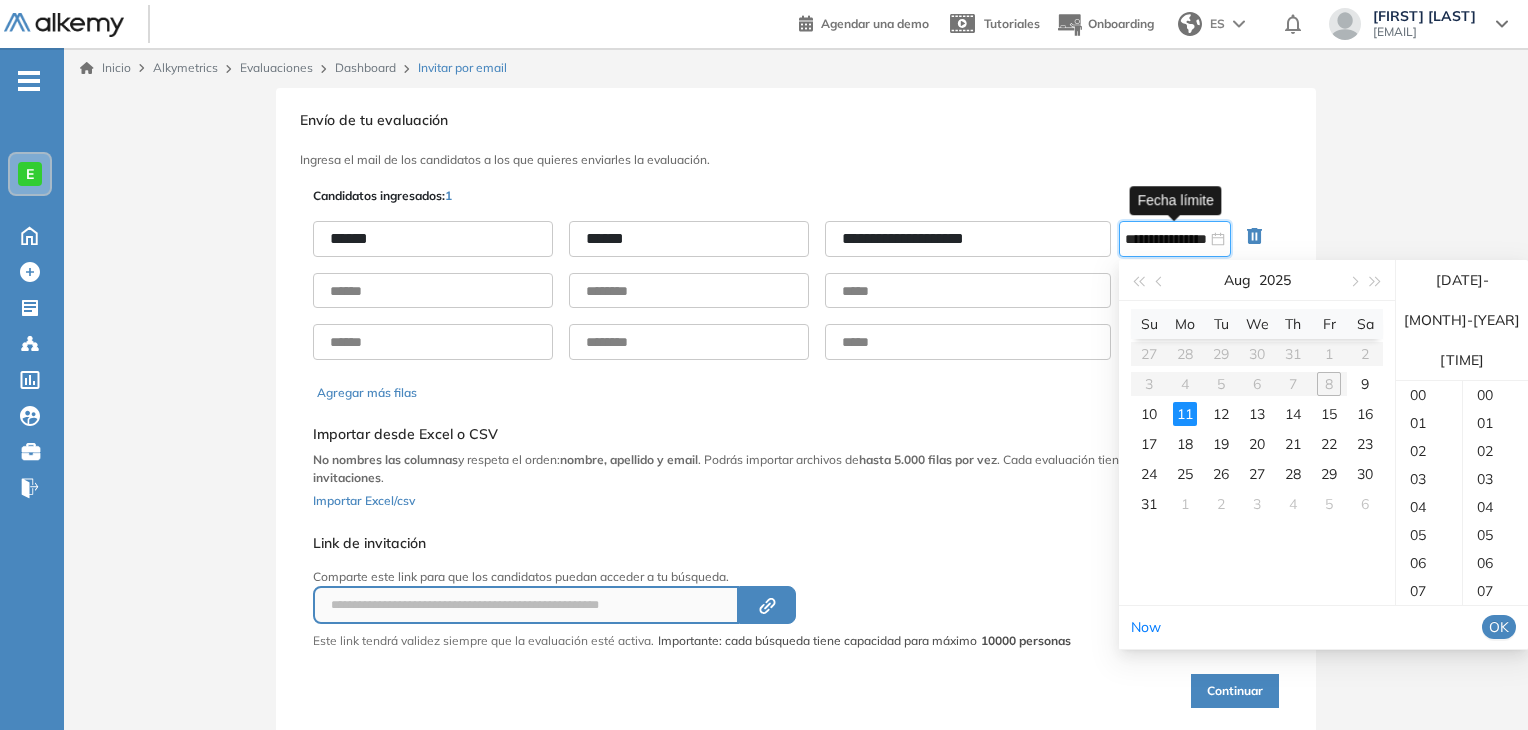 scroll, scrollTop: 252, scrollLeft: 0, axis: vertical 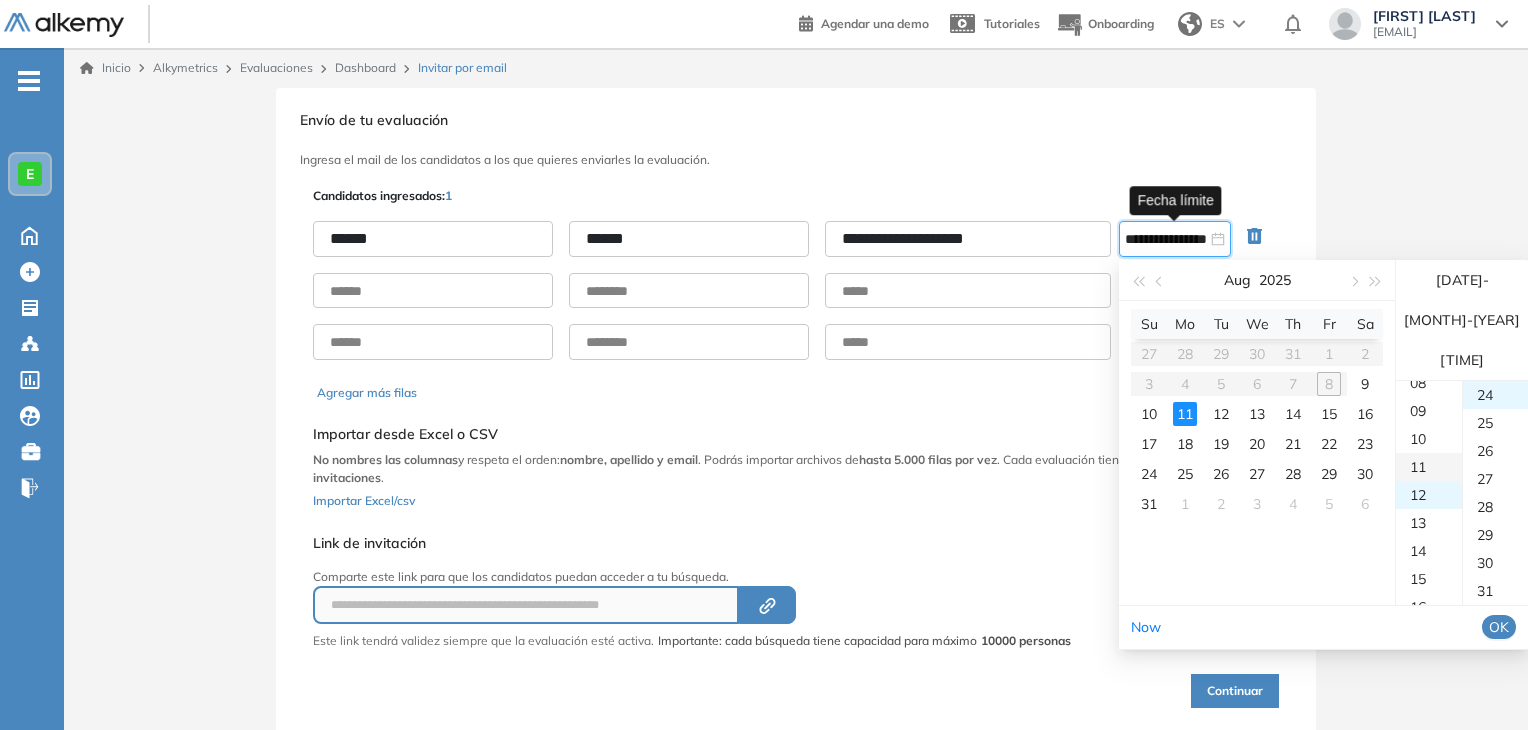 click on "11" at bounding box center [1429, 467] 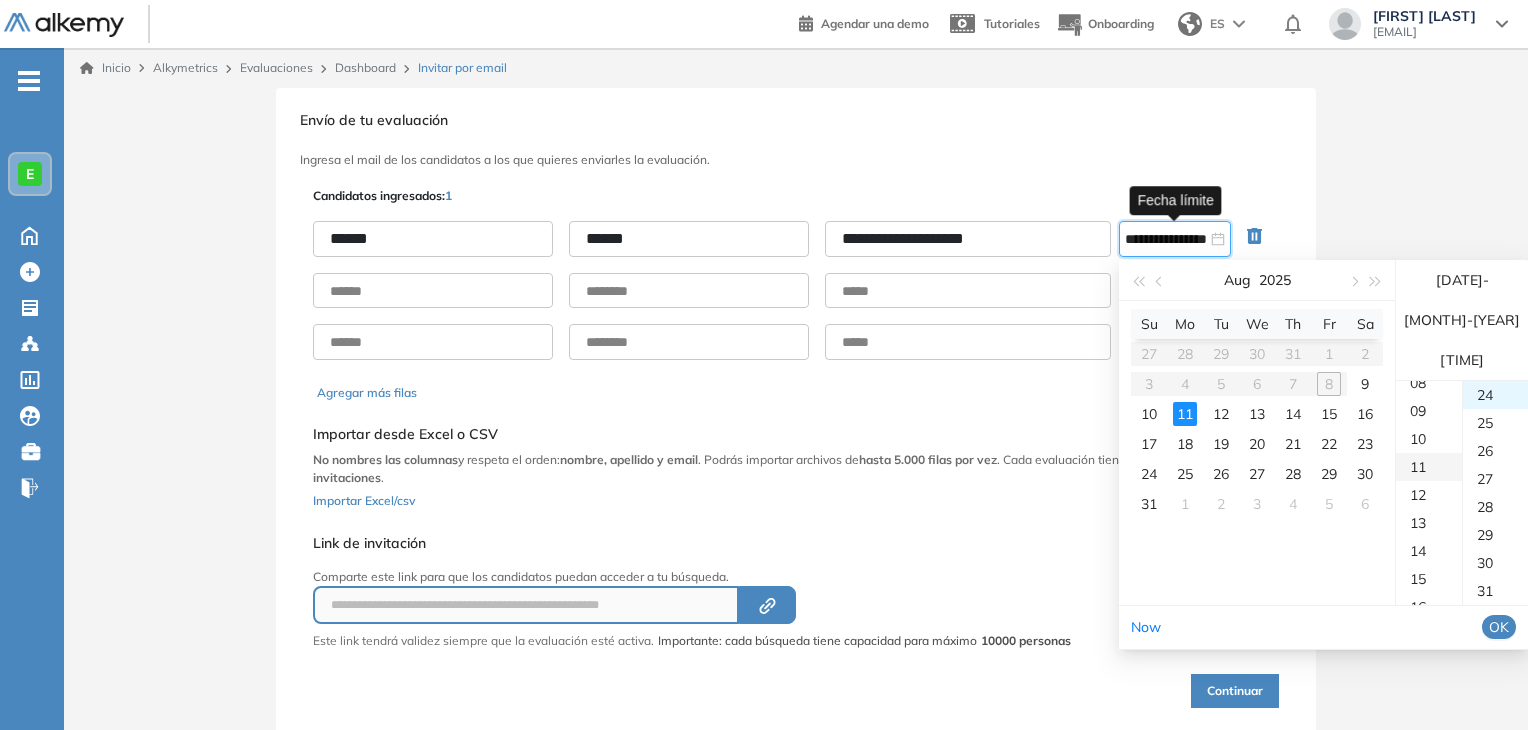 scroll, scrollTop: 308, scrollLeft: 0, axis: vertical 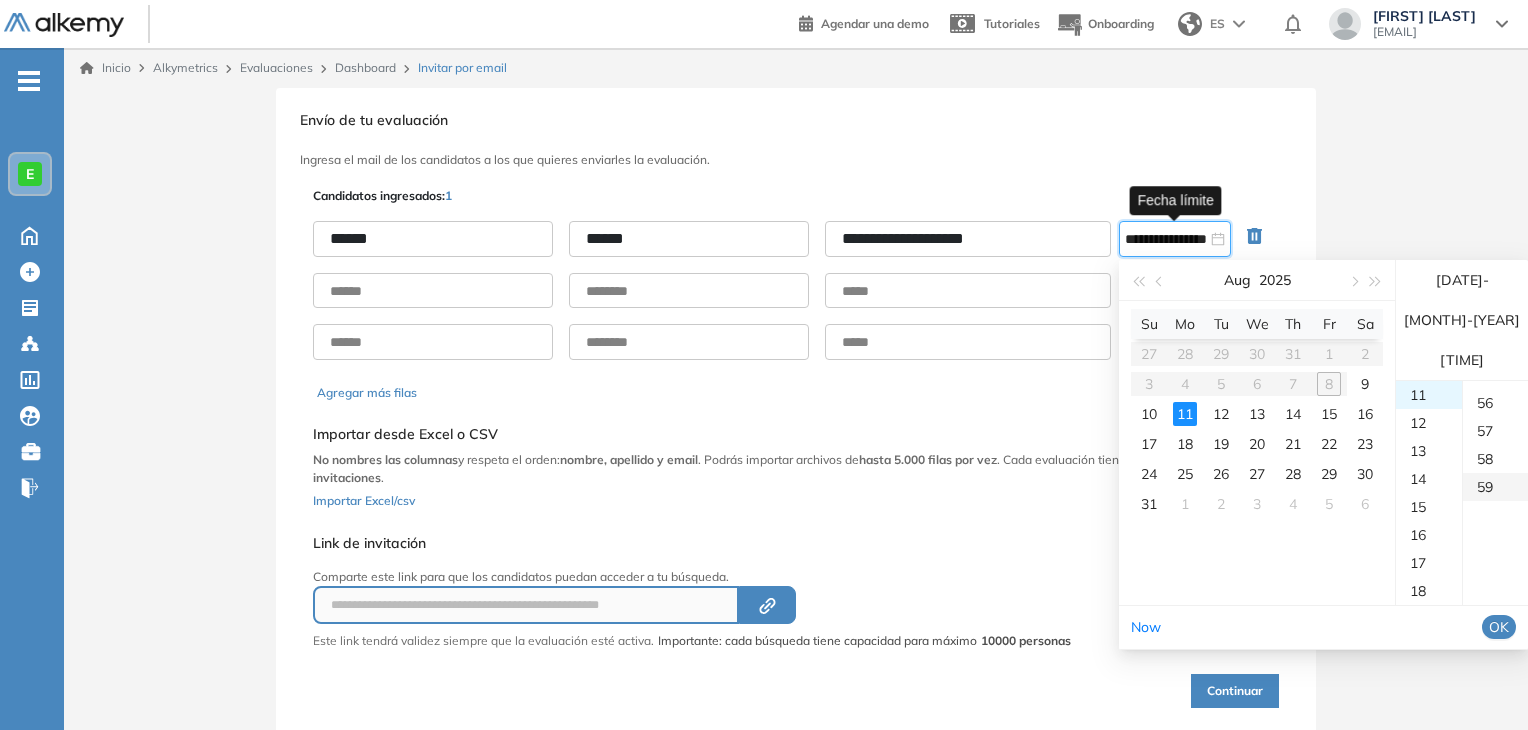 click on "59" at bounding box center [1495, 487] 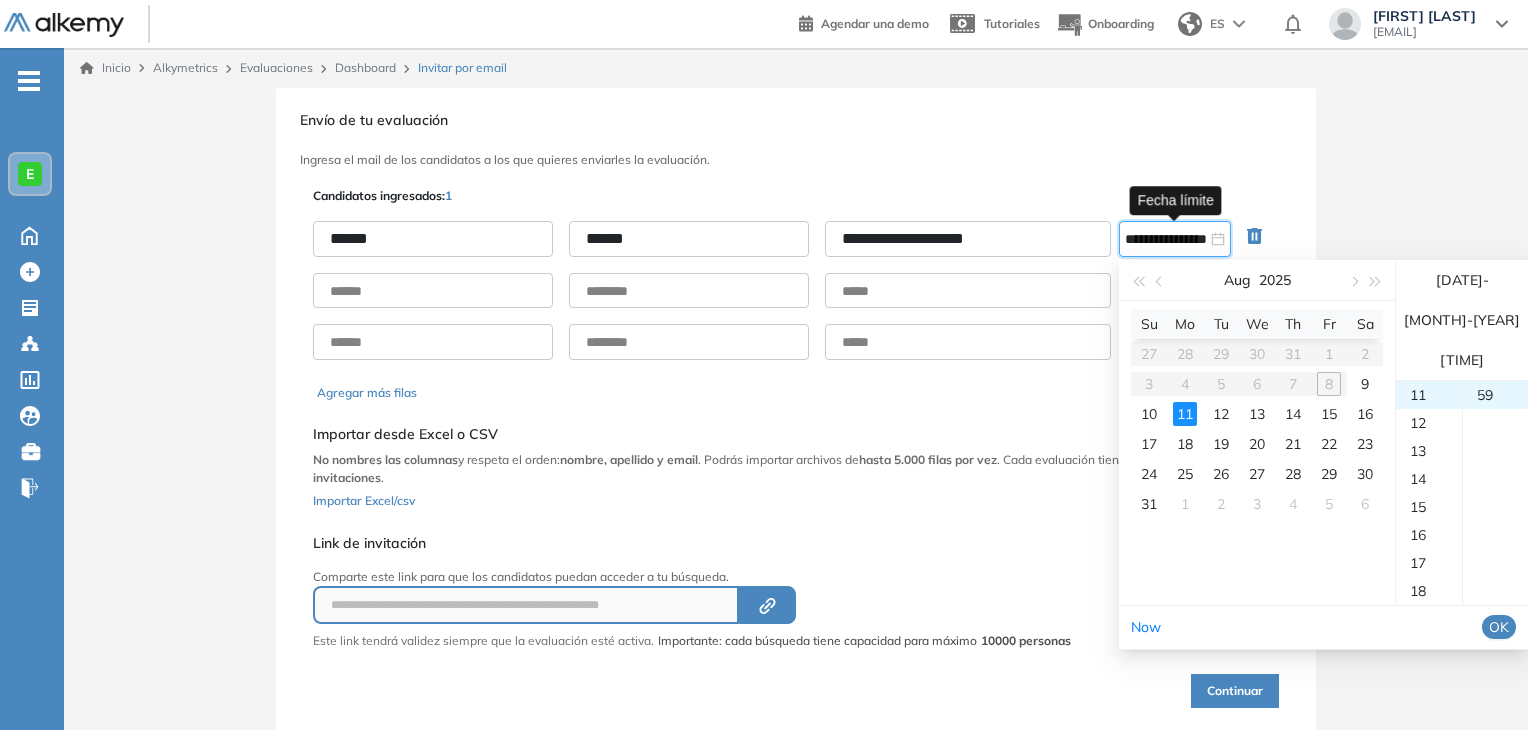 click on "OK" at bounding box center (1499, 627) 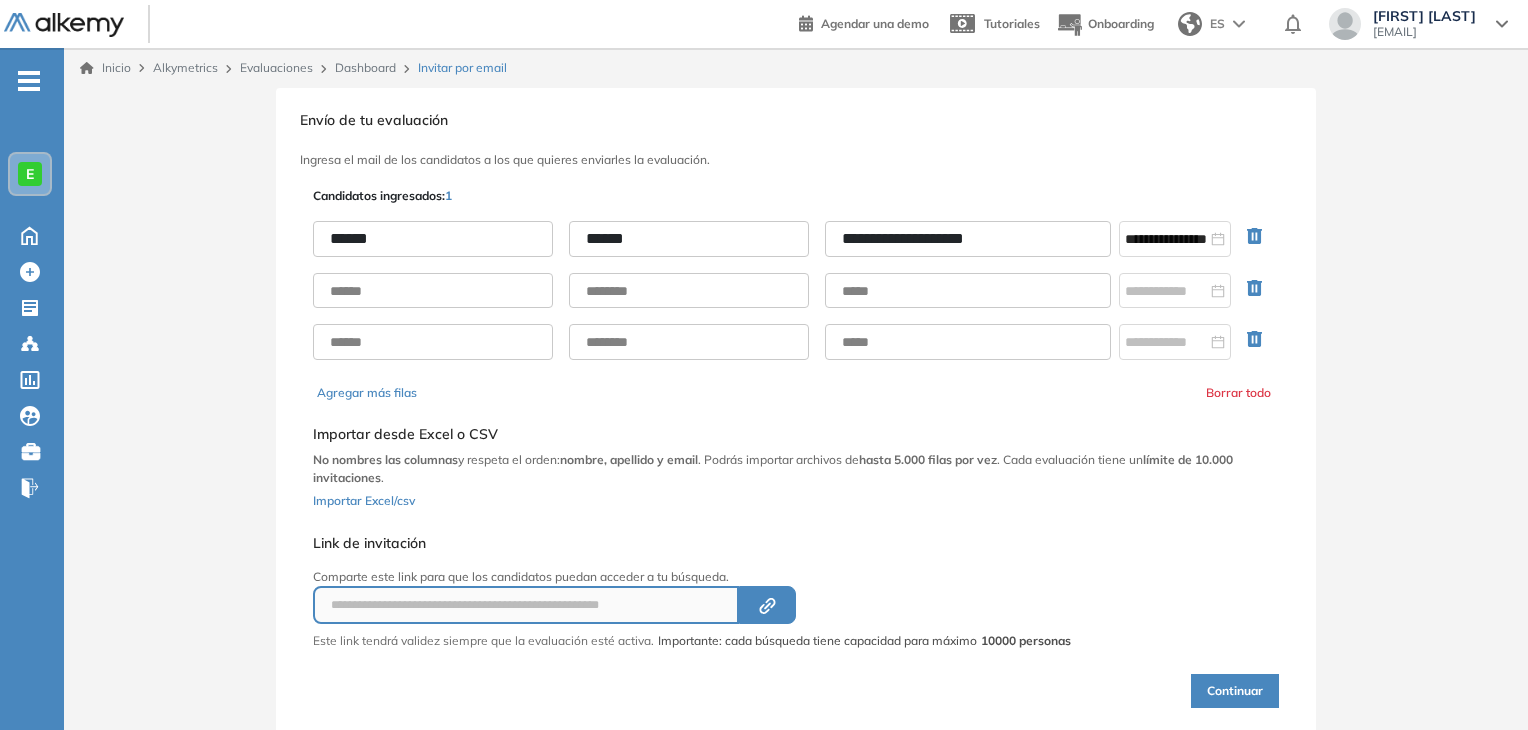 click on "Continuar" at bounding box center [1235, 691] 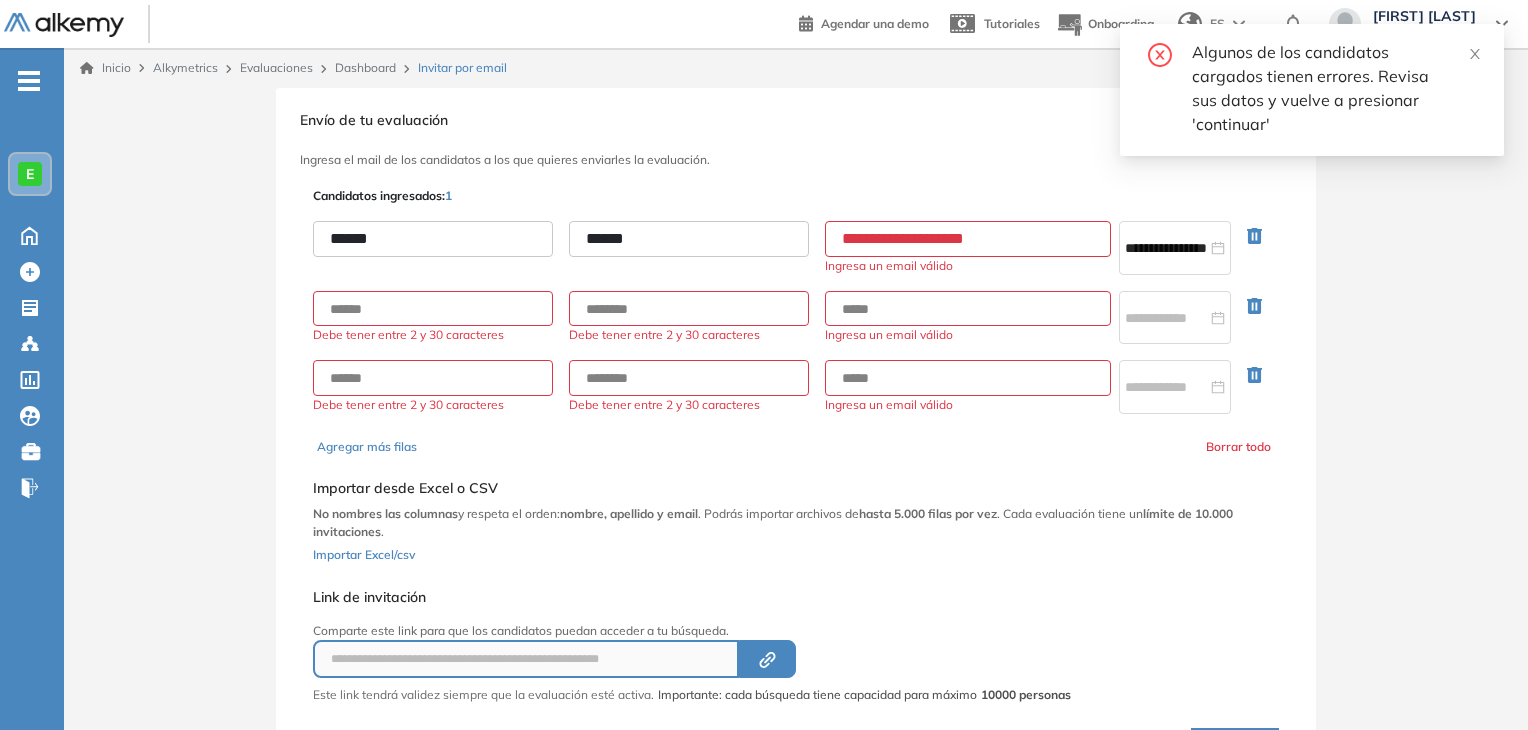 click on "**********" at bounding box center [968, 239] 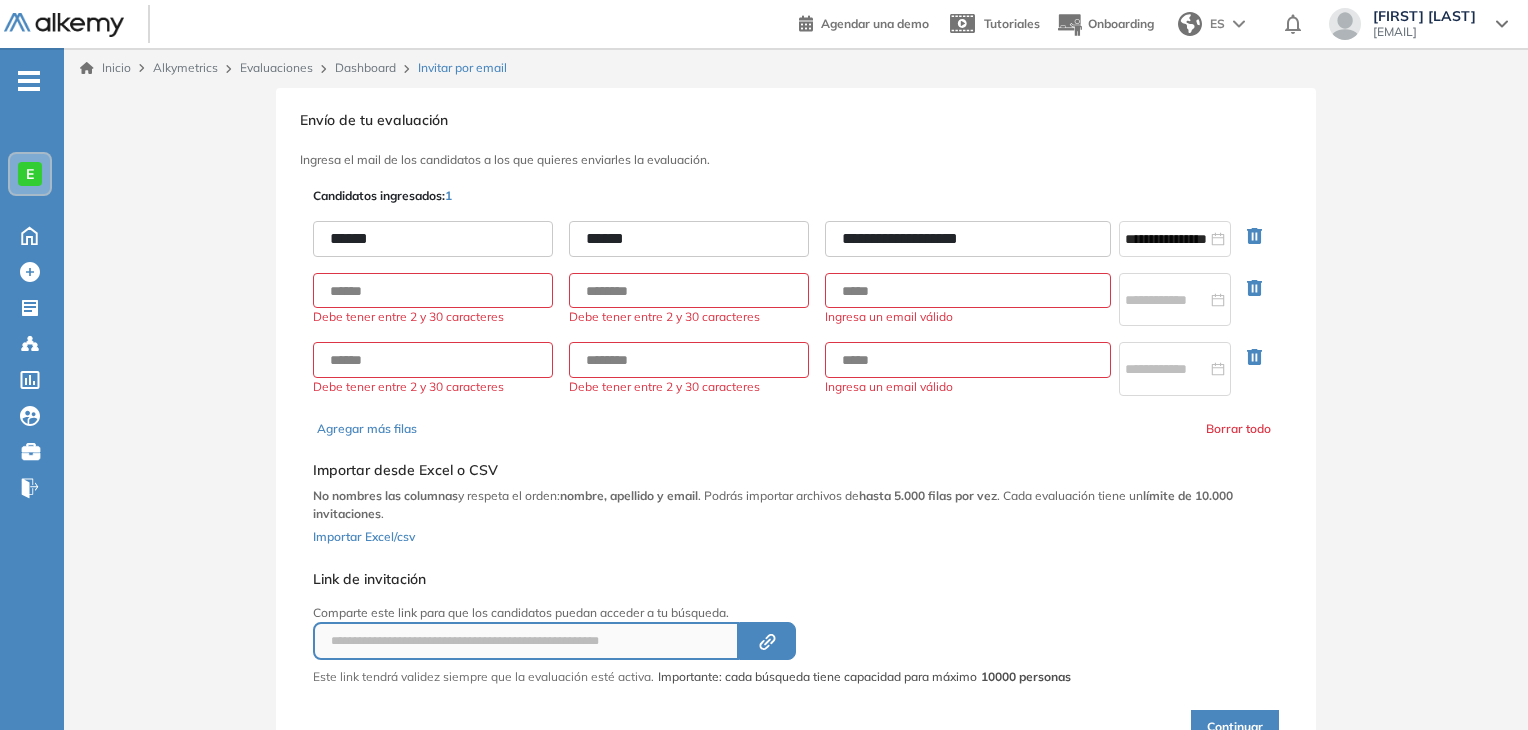 type on "**********" 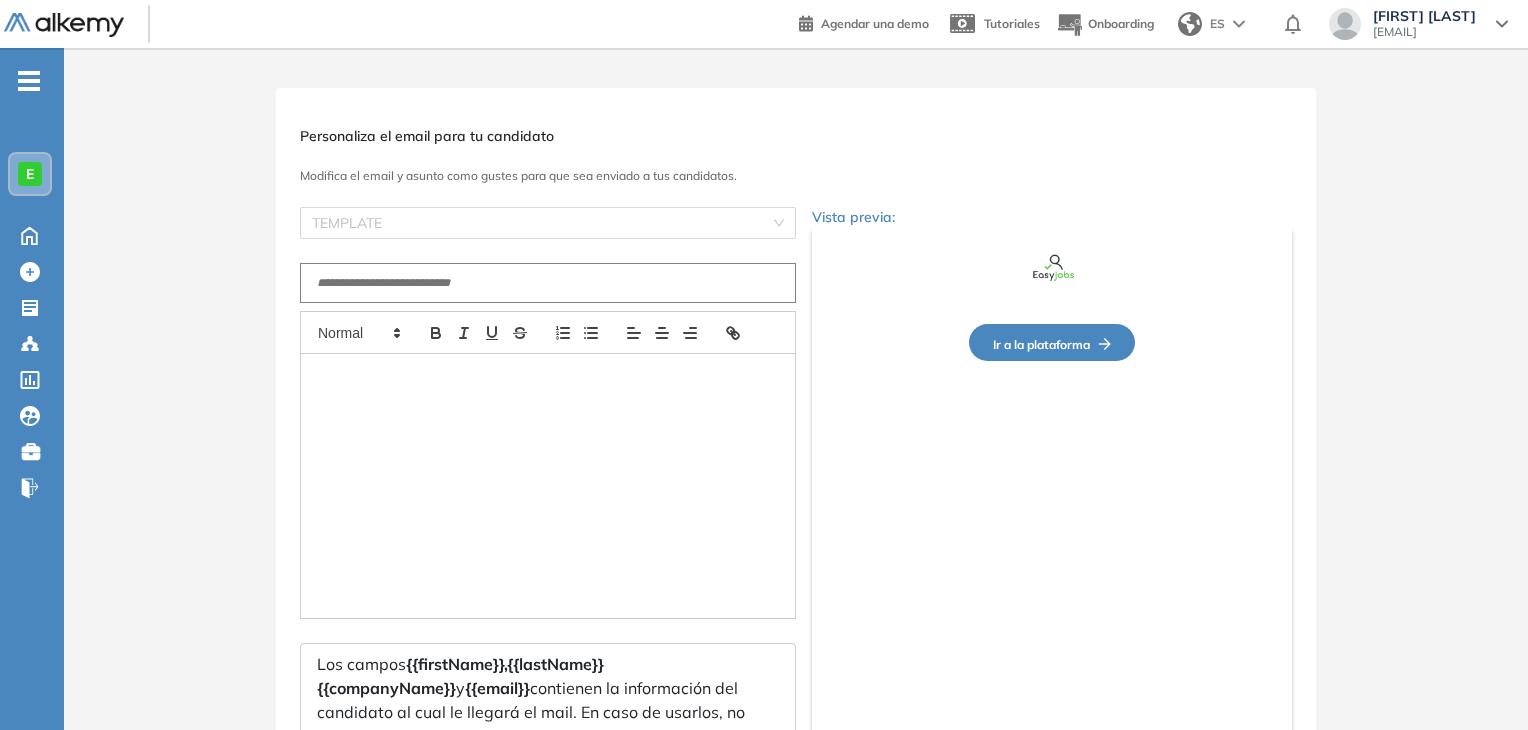 type on "**********" 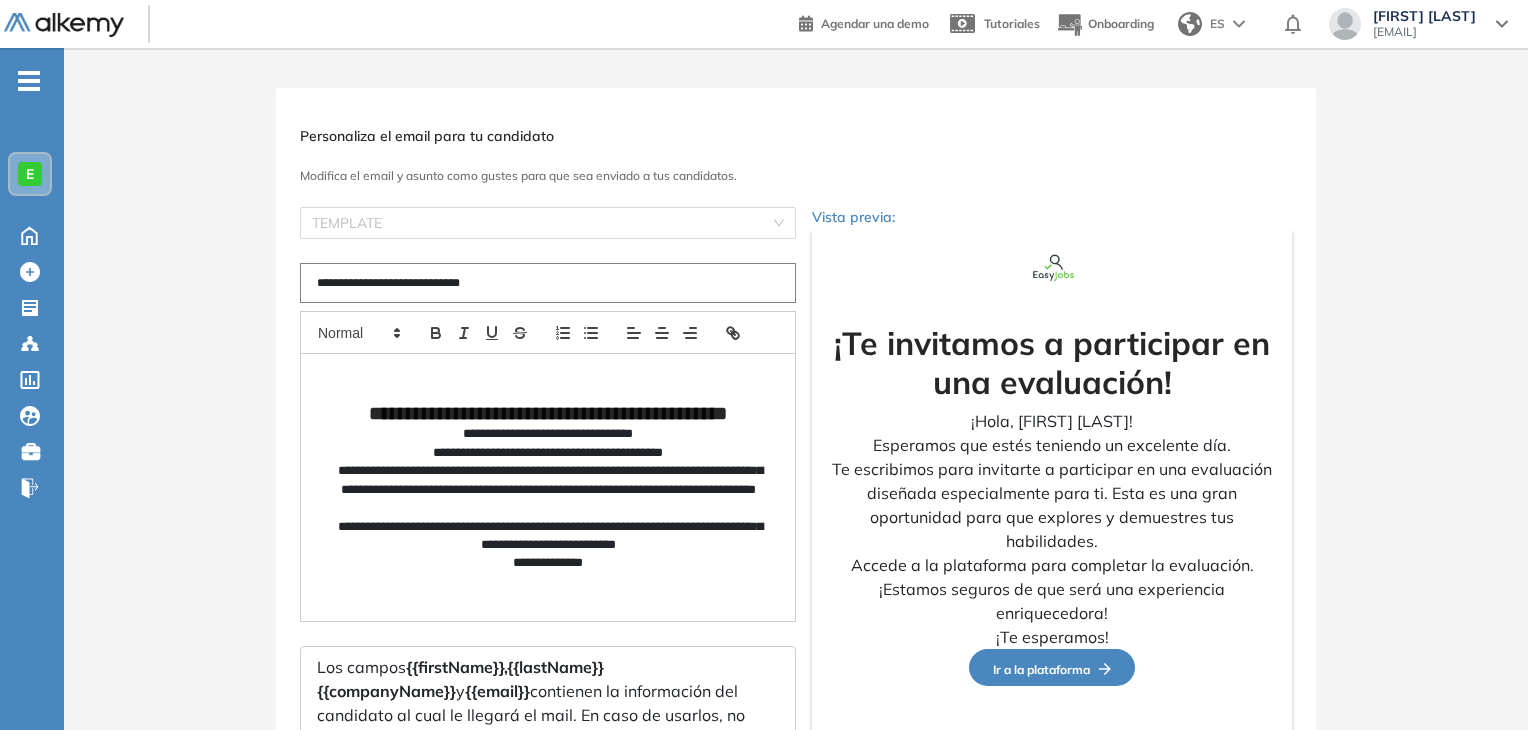 scroll, scrollTop: 172, scrollLeft: 0, axis: vertical 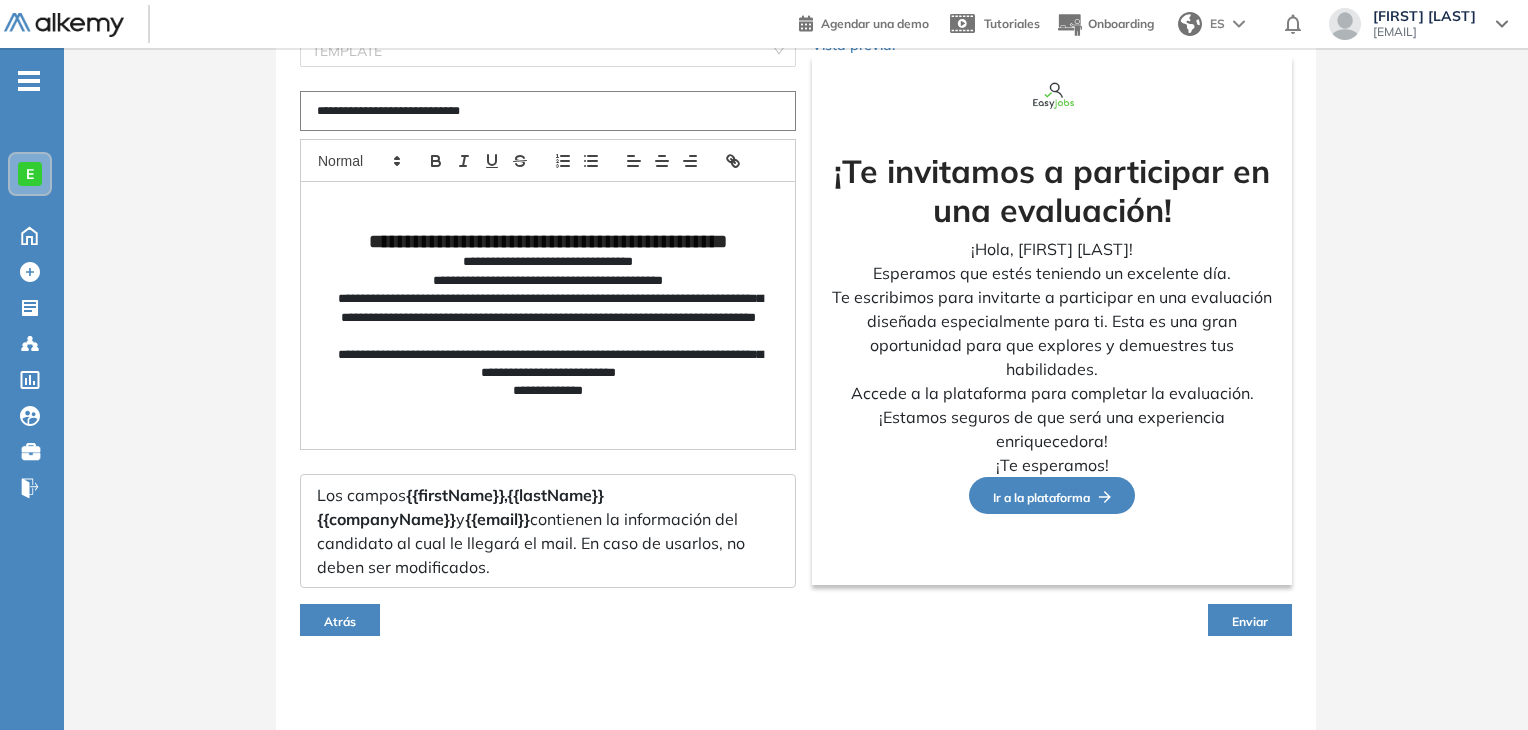 click on "Enviar" at bounding box center (1250, 620) 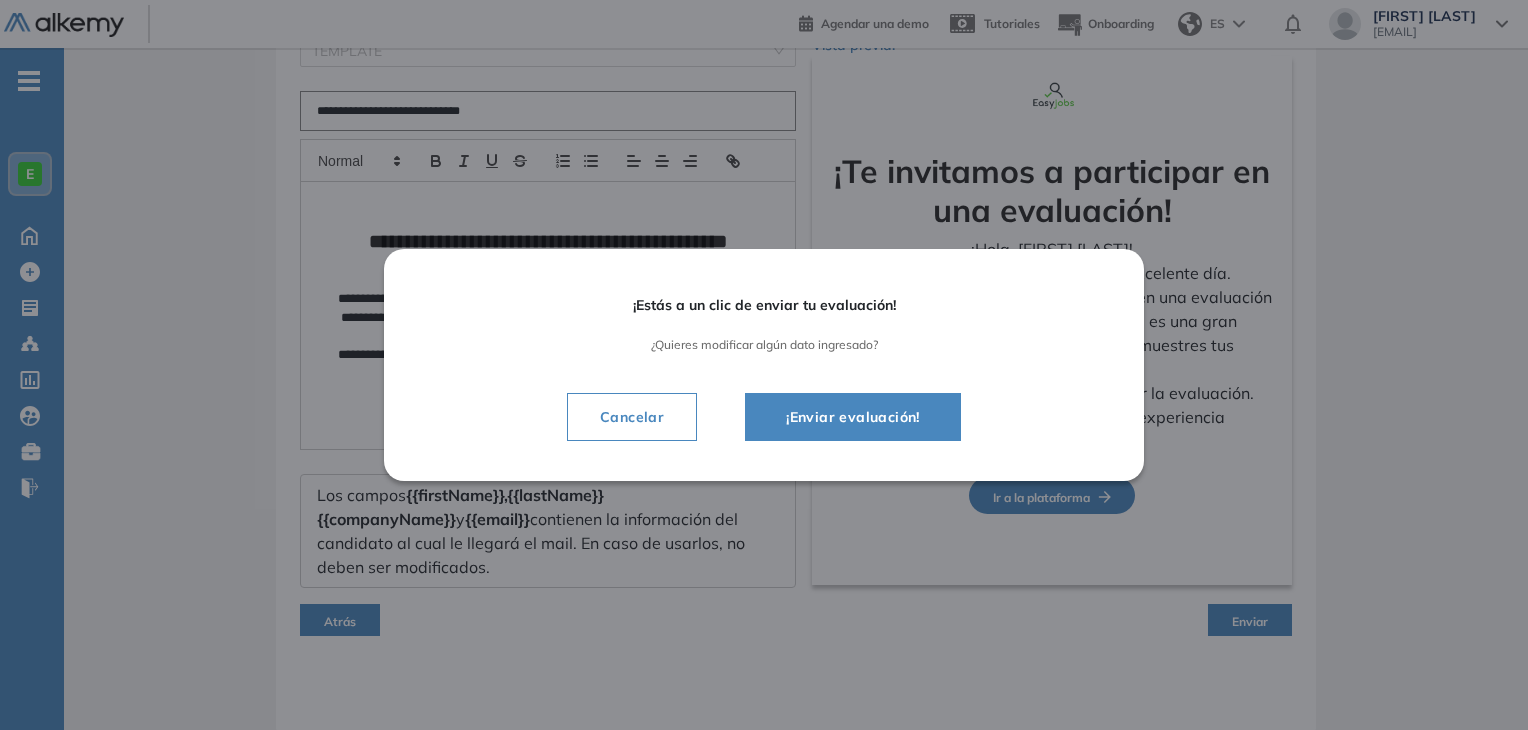click on "¡Enviar evaluación!" at bounding box center [853, 417] 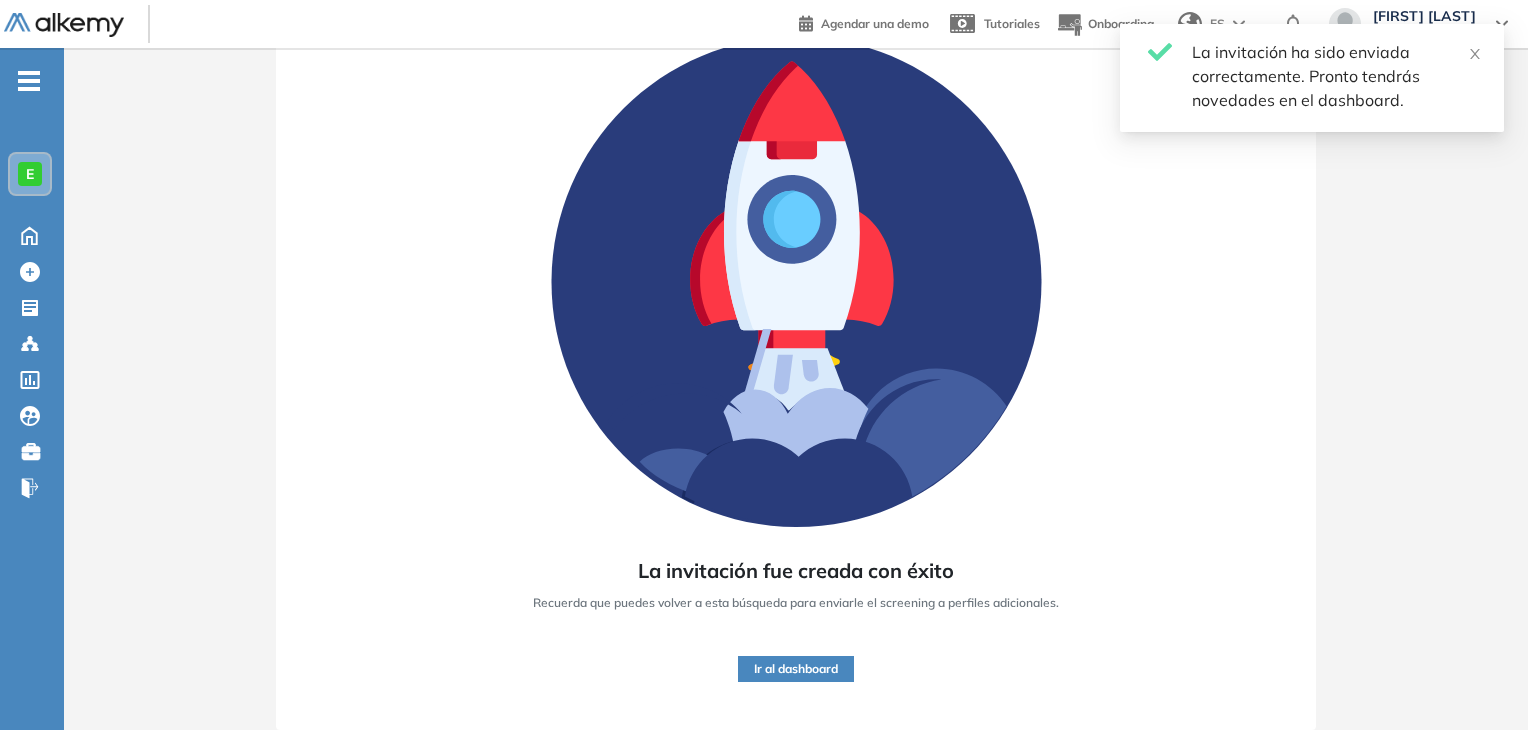 scroll, scrollTop: 152, scrollLeft: 0, axis: vertical 